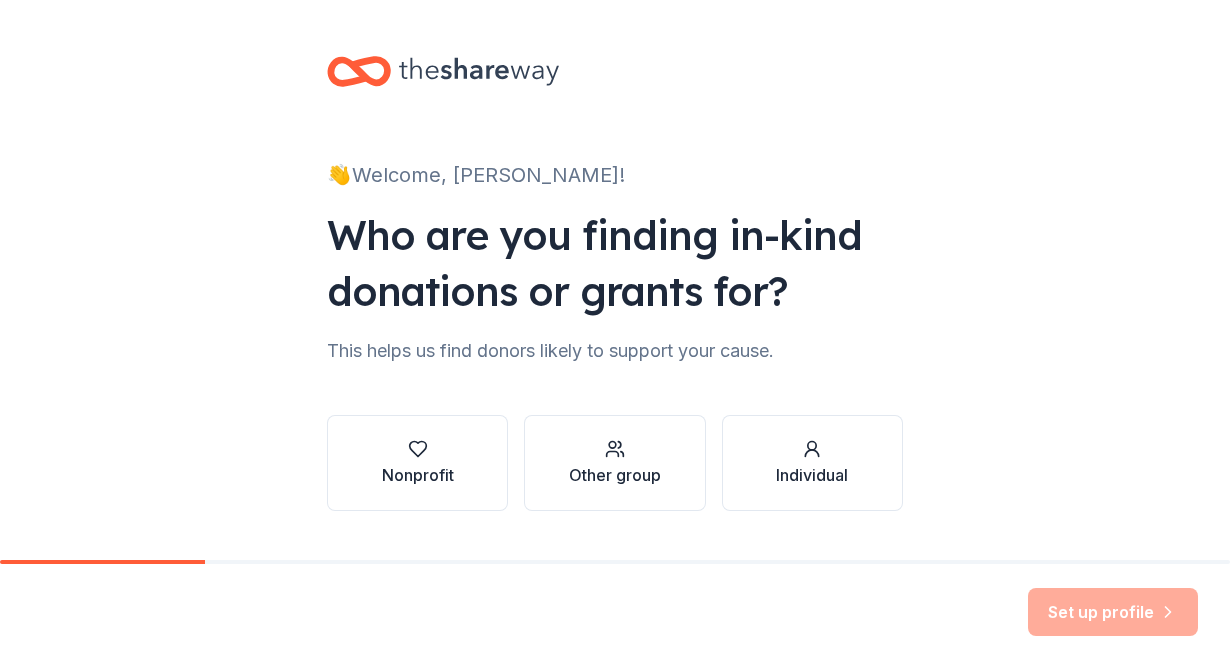 scroll, scrollTop: 0, scrollLeft: 0, axis: both 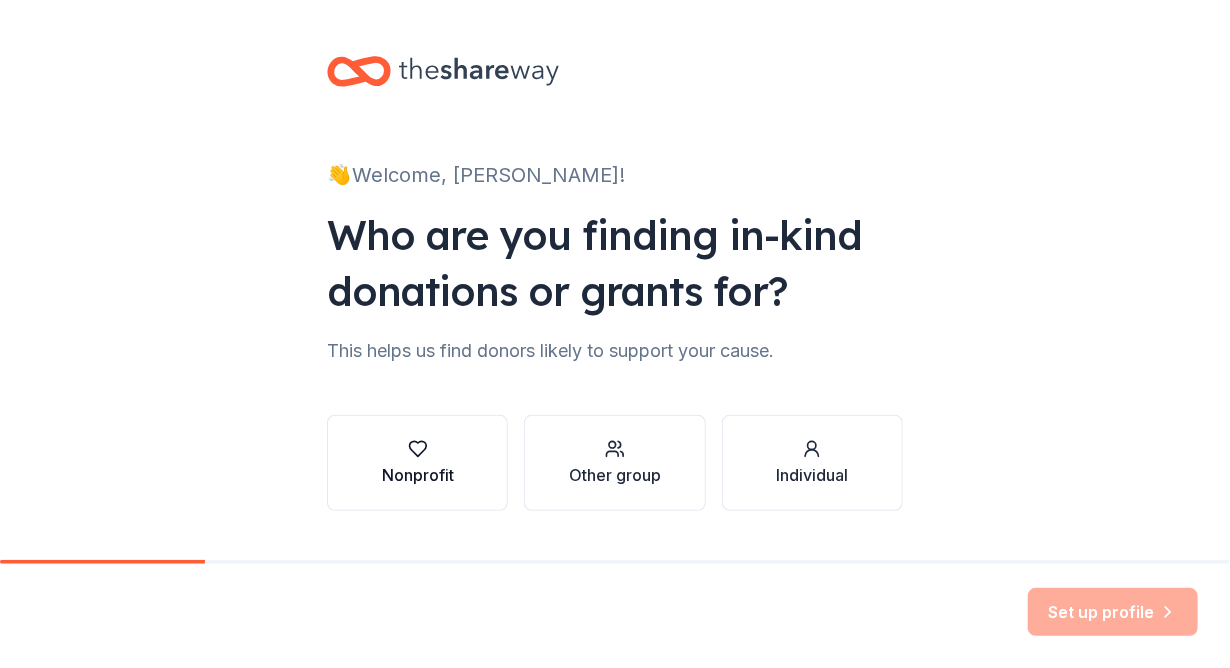 click at bounding box center [418, 449] 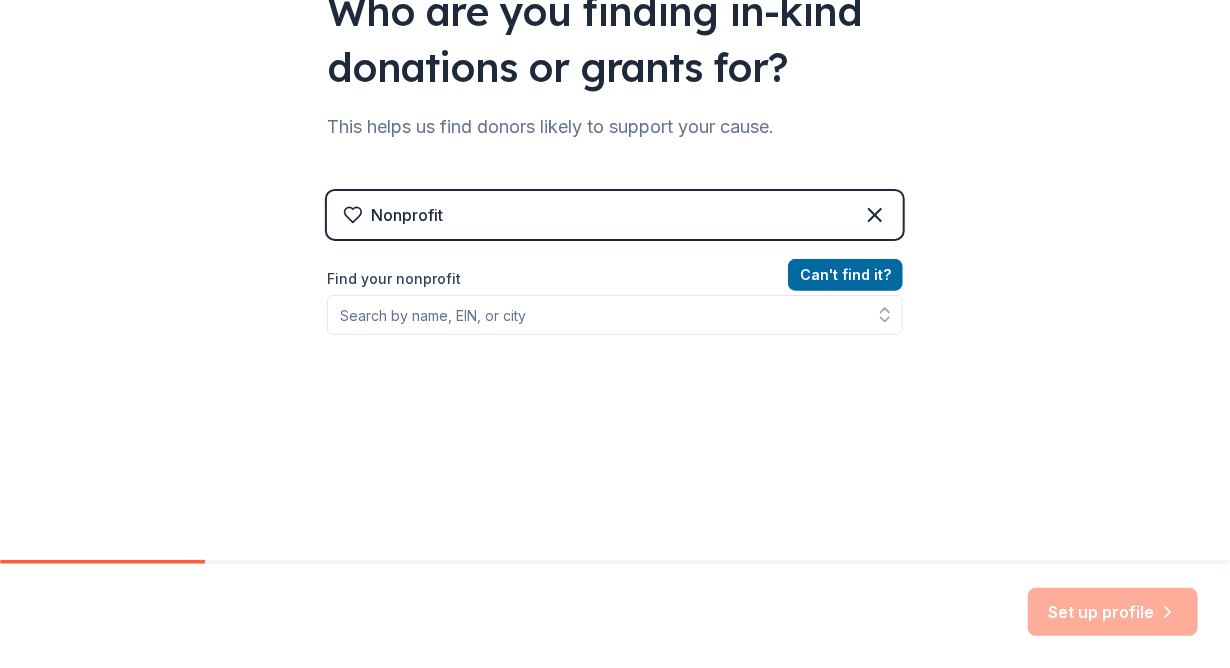 scroll, scrollTop: 226, scrollLeft: 0, axis: vertical 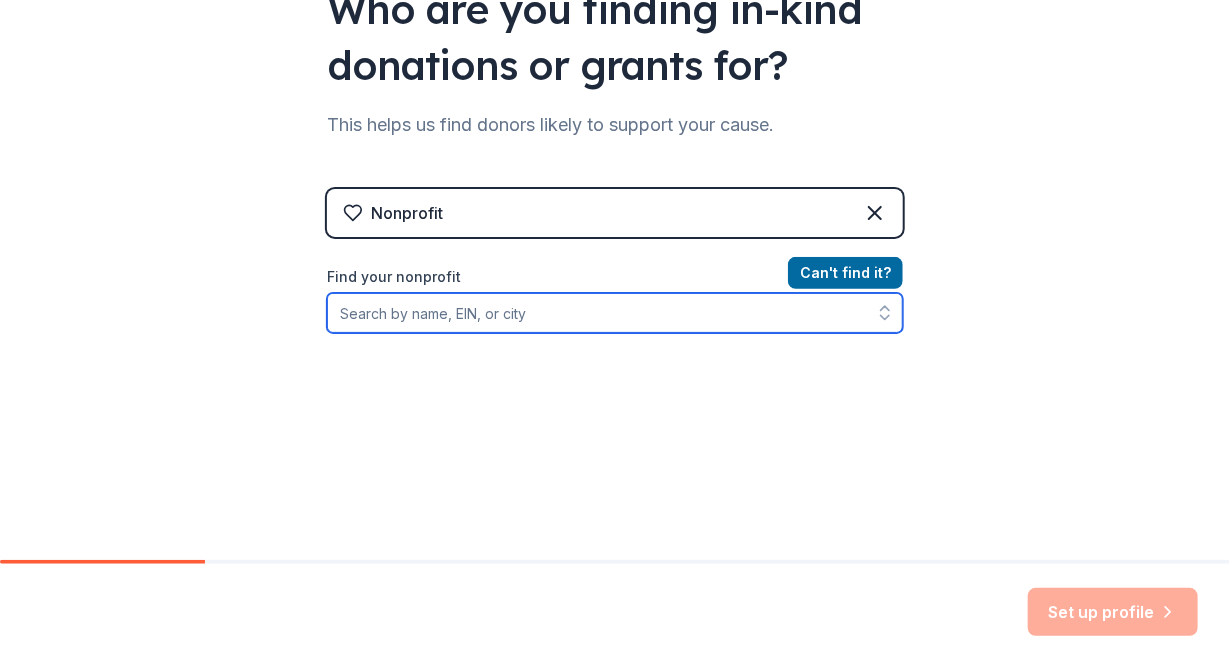 click 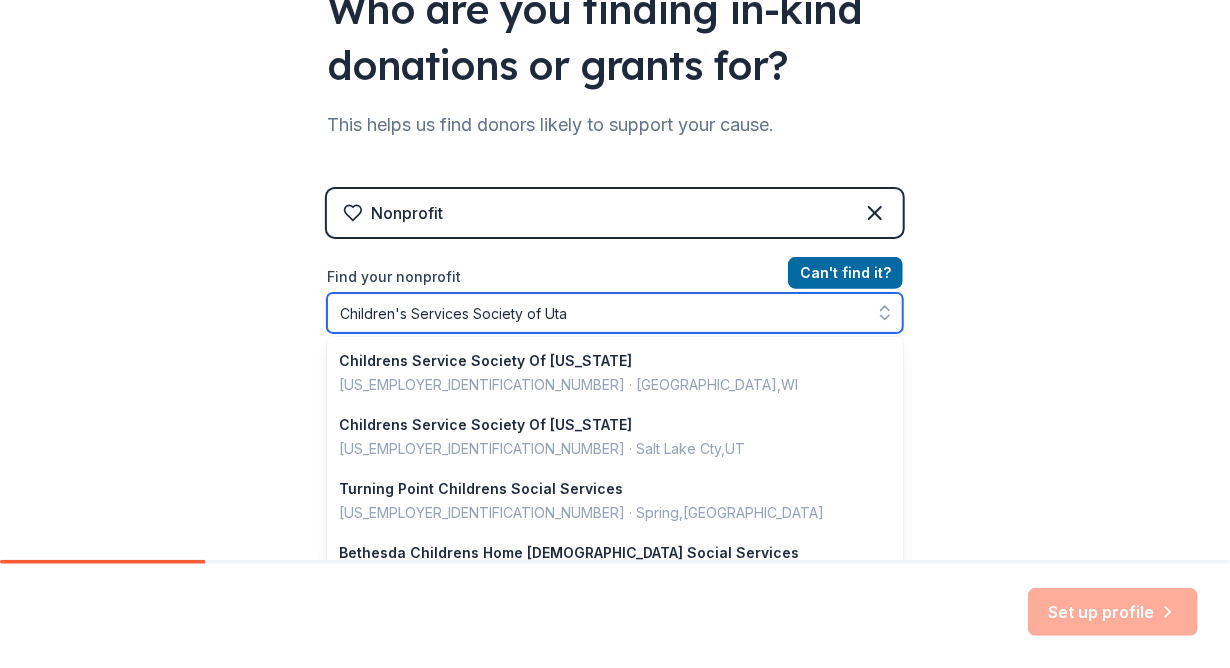 type on "Children's Services Society of [US_STATE]" 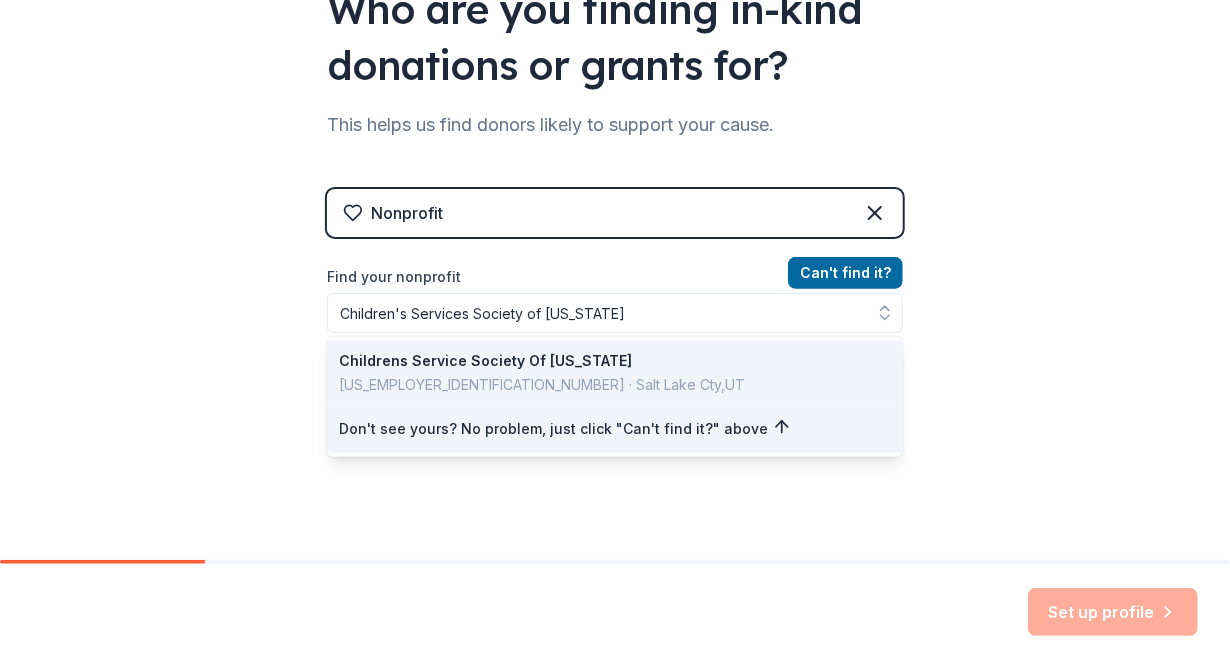 scroll, scrollTop: 123, scrollLeft: 0, axis: vertical 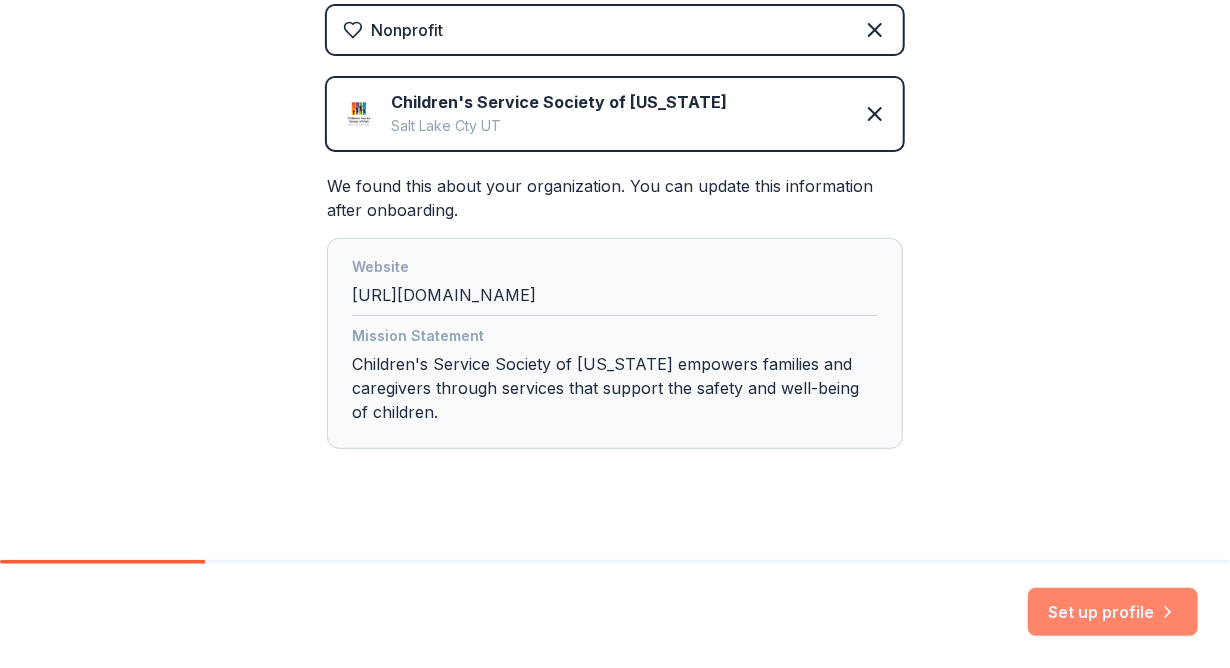 click on "Set up profile" at bounding box center (1113, 612) 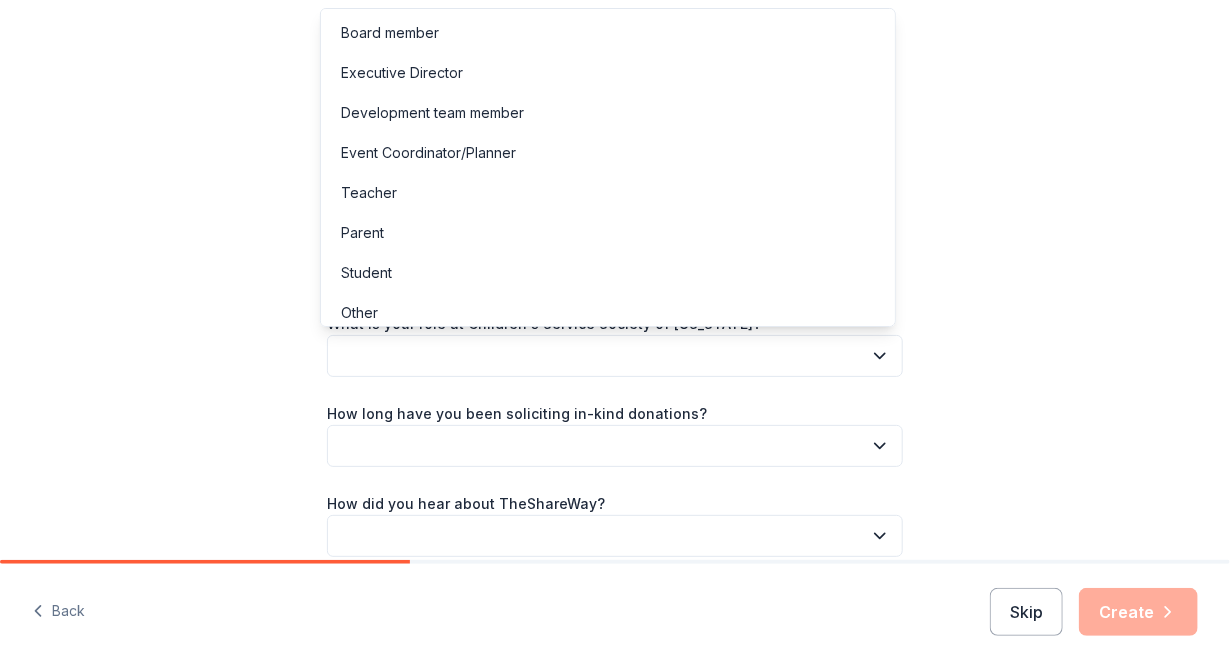 click 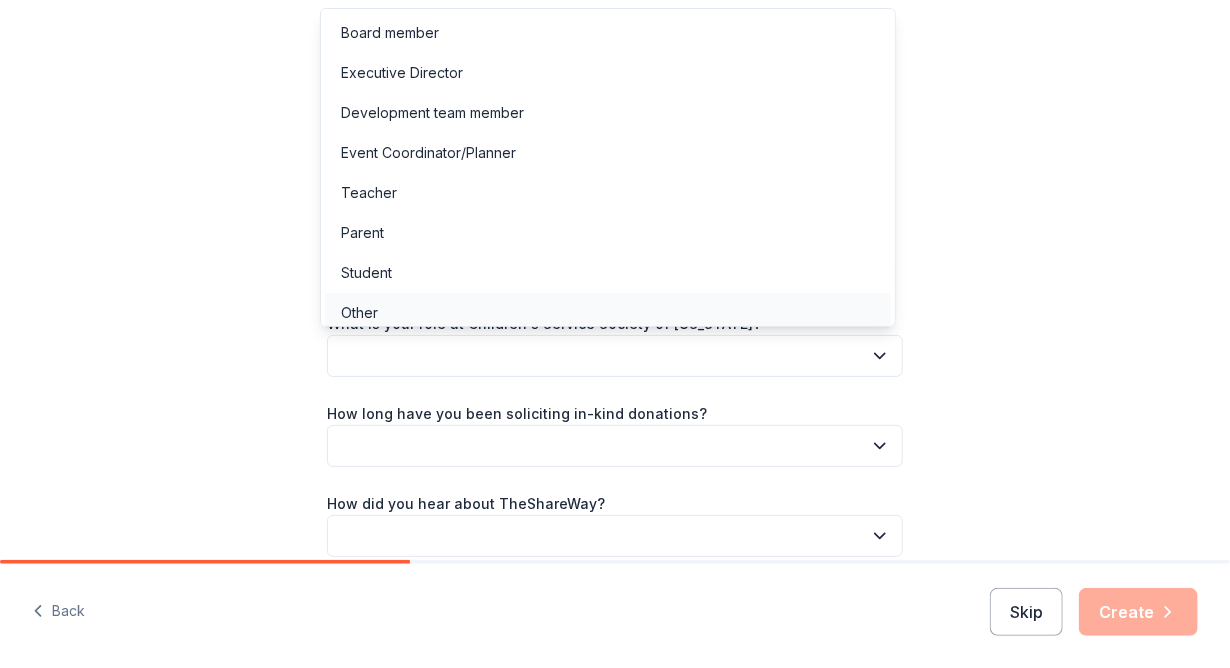 scroll, scrollTop: 6, scrollLeft: 0, axis: vertical 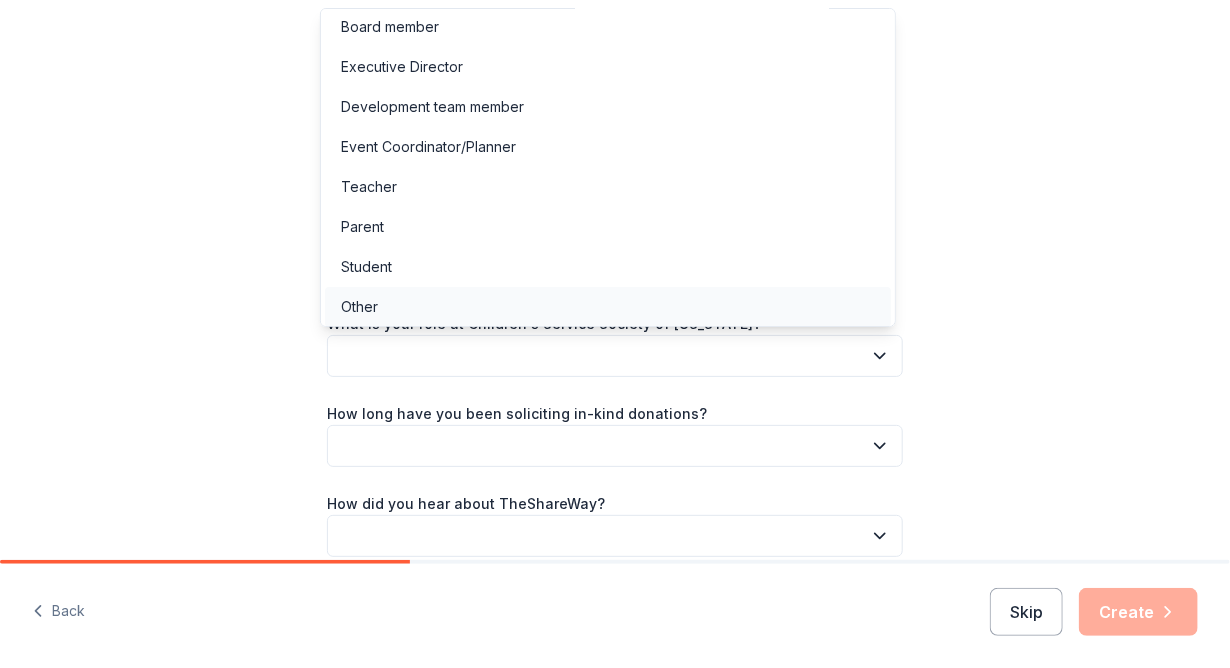 click on "Other" at bounding box center [359, 307] 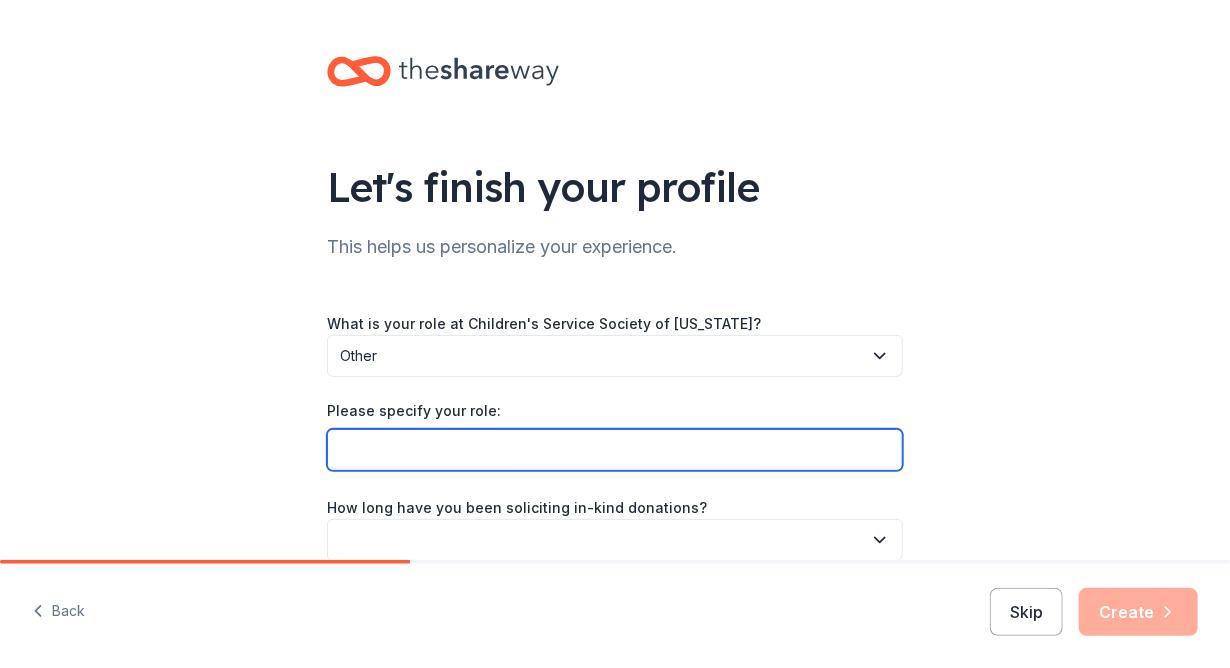 click on "Please specify your role:" at bounding box center [615, 450] 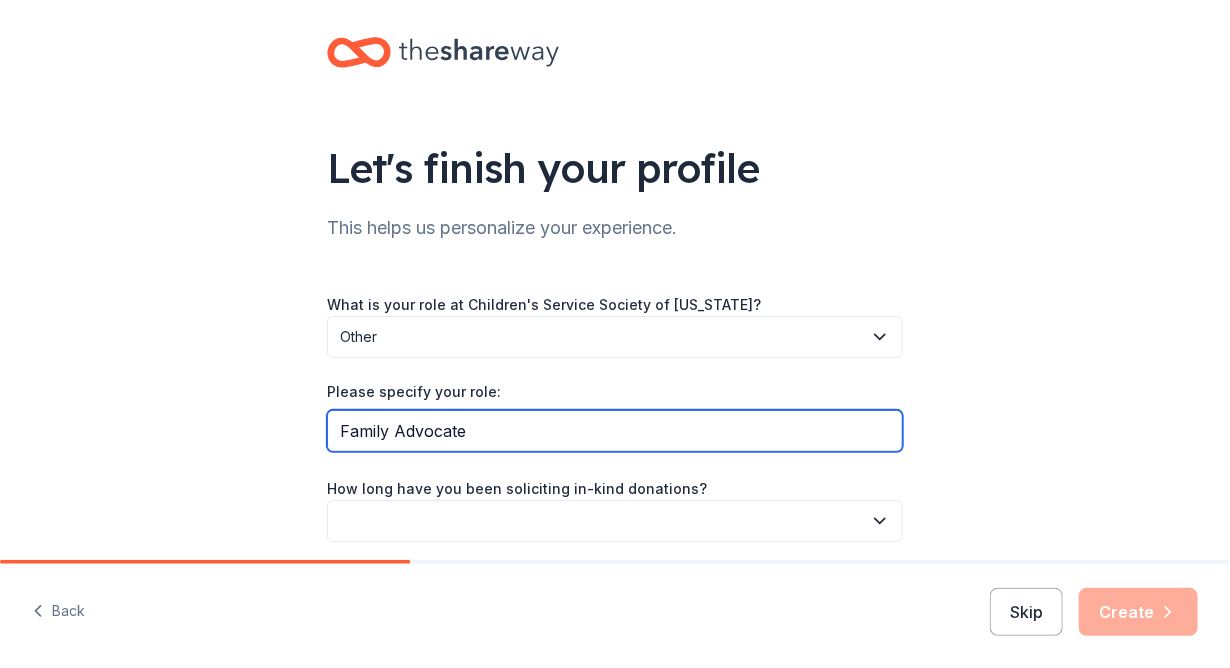 scroll, scrollTop: 20, scrollLeft: 0, axis: vertical 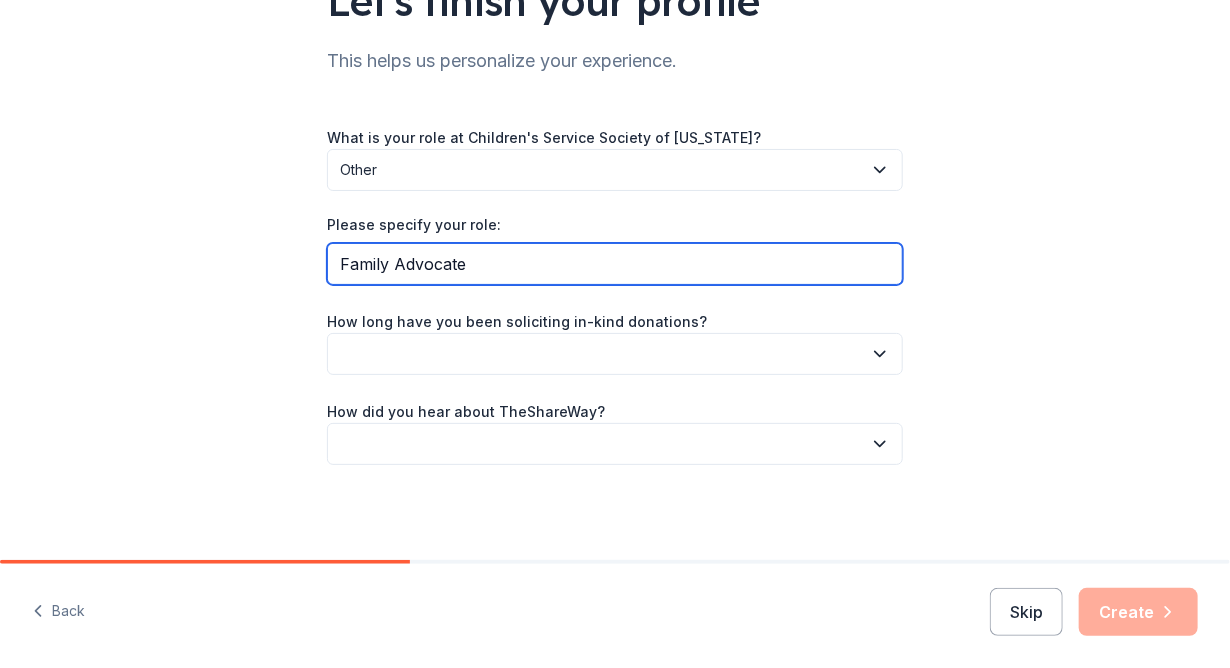 type on "Family Advocate" 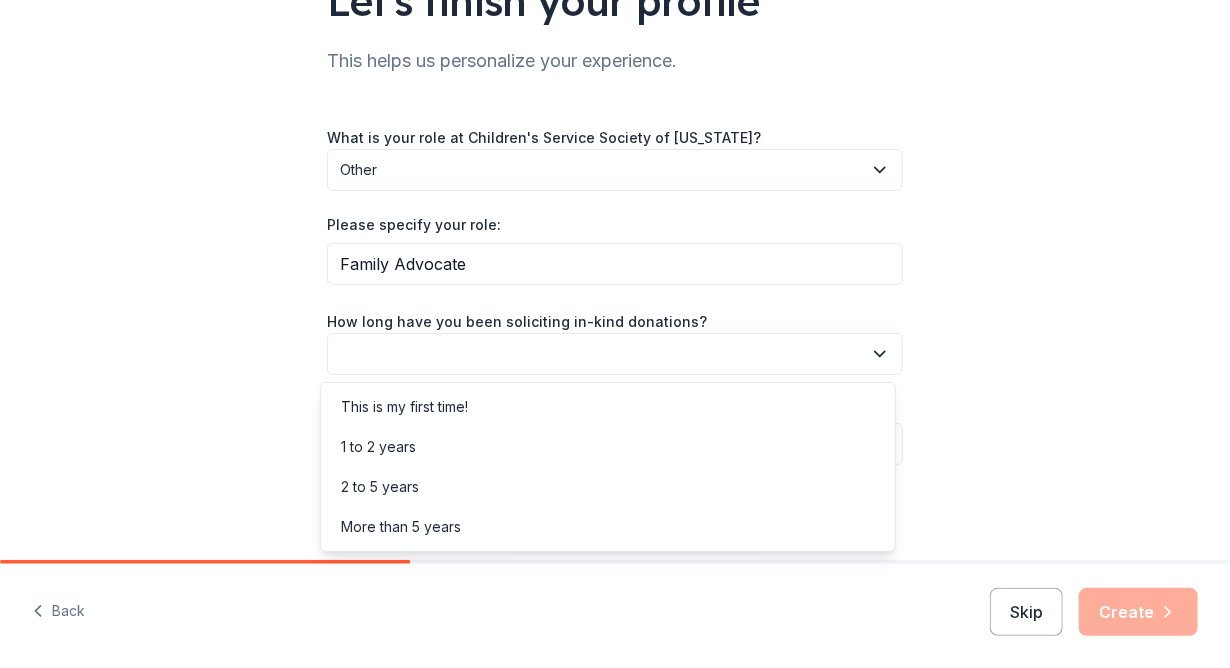 click 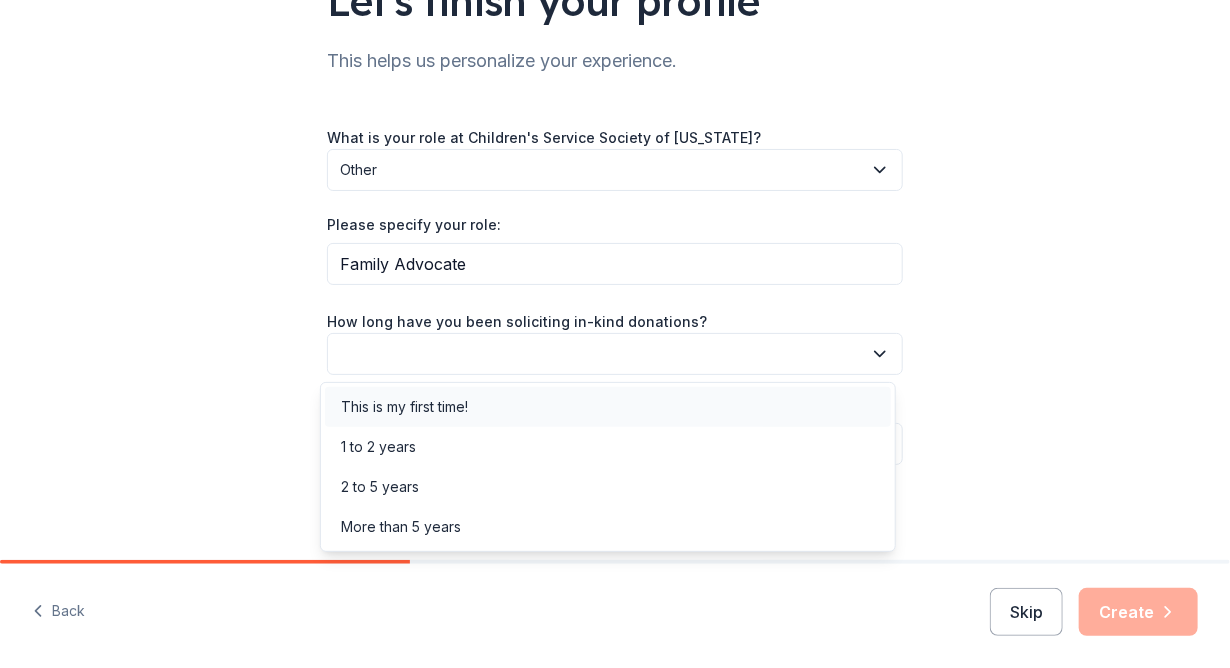 click on "This is my first time!" at bounding box center [404, 407] 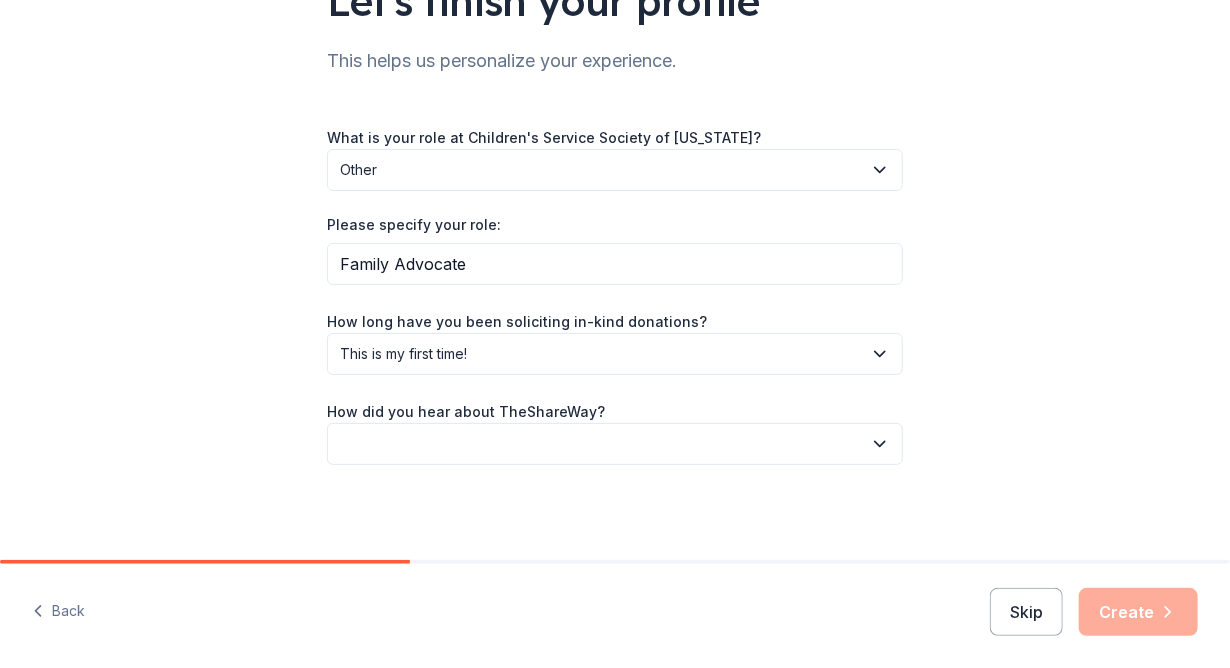click 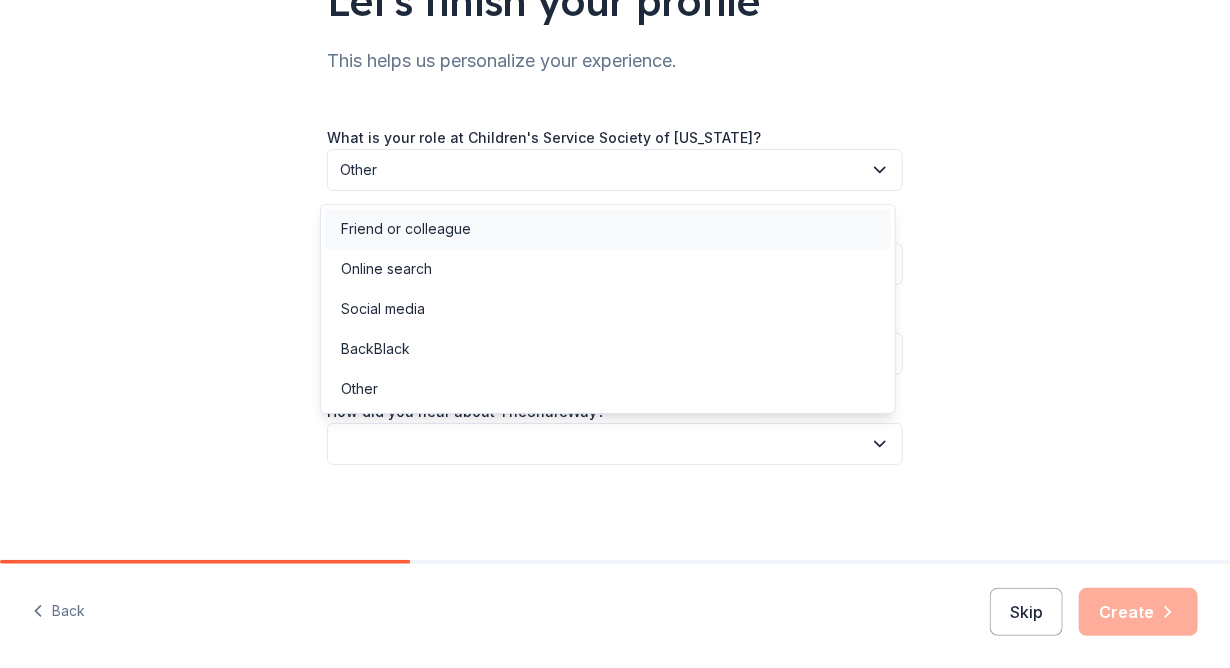 click on "Friend or colleague" at bounding box center (406, 229) 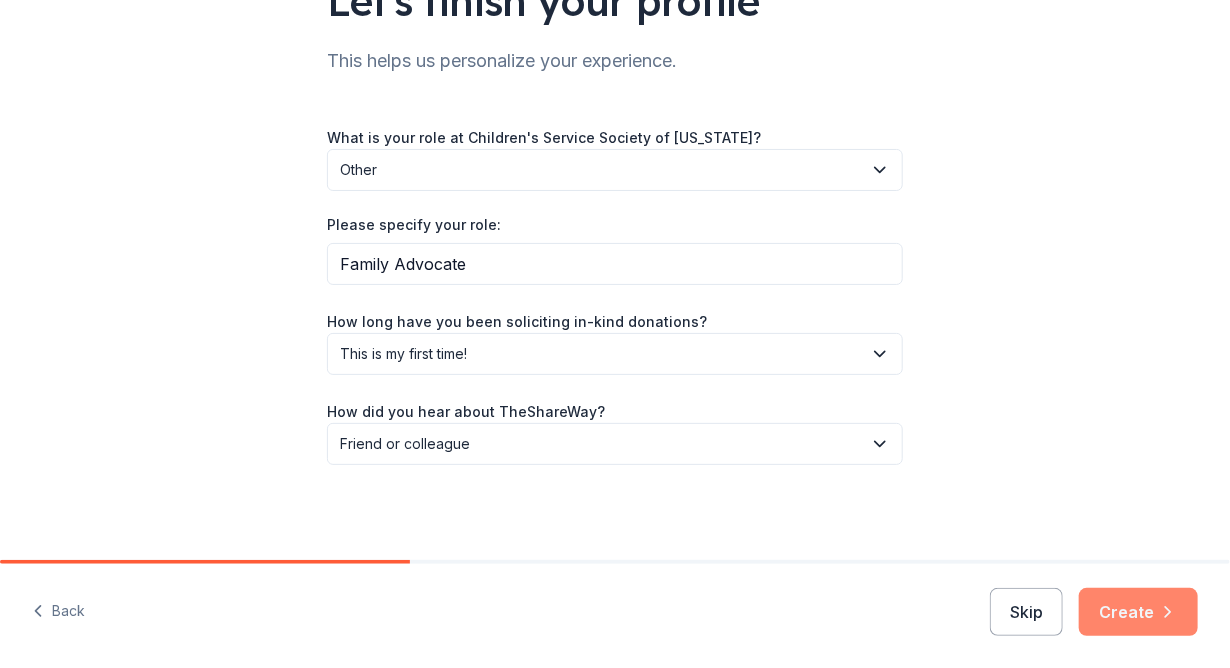 click on "Create" at bounding box center [1138, 612] 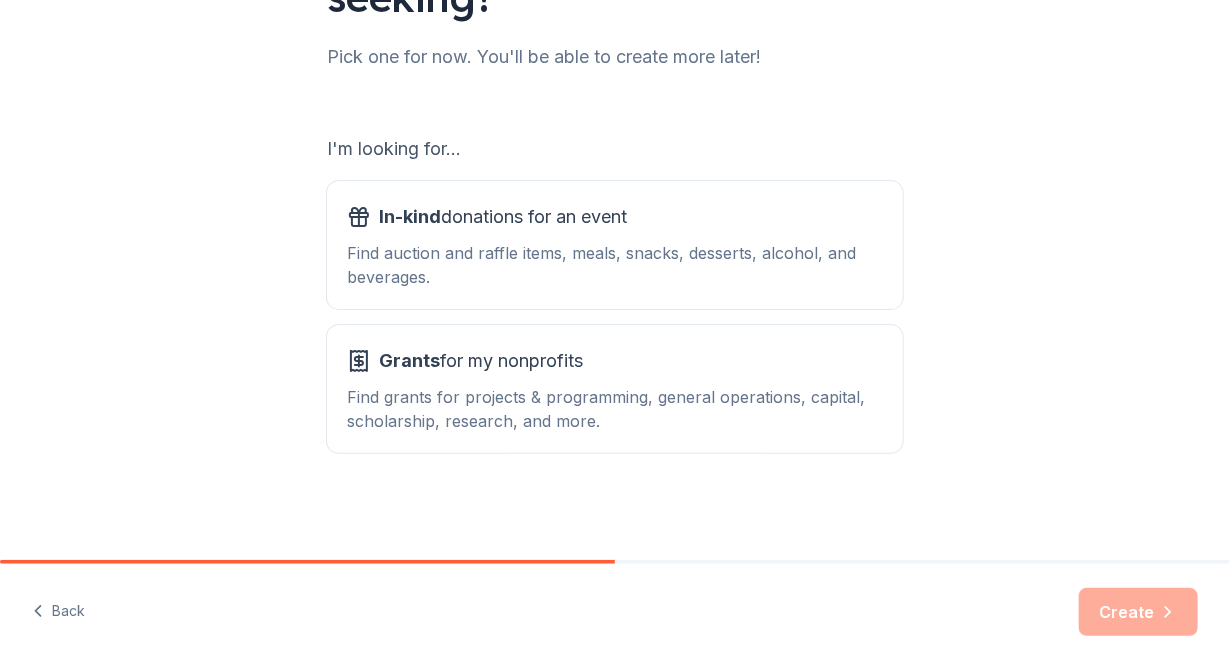 scroll, scrollTop: 247, scrollLeft: 0, axis: vertical 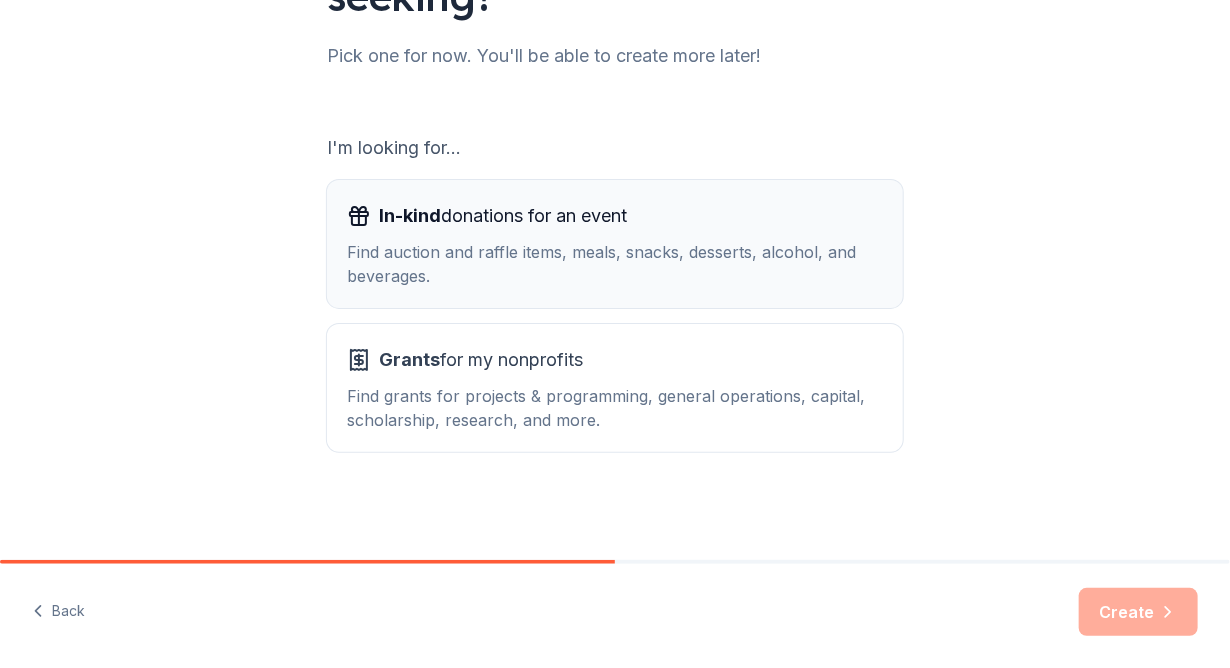 click on "In-kind  donations for an event" at bounding box center (503, 216) 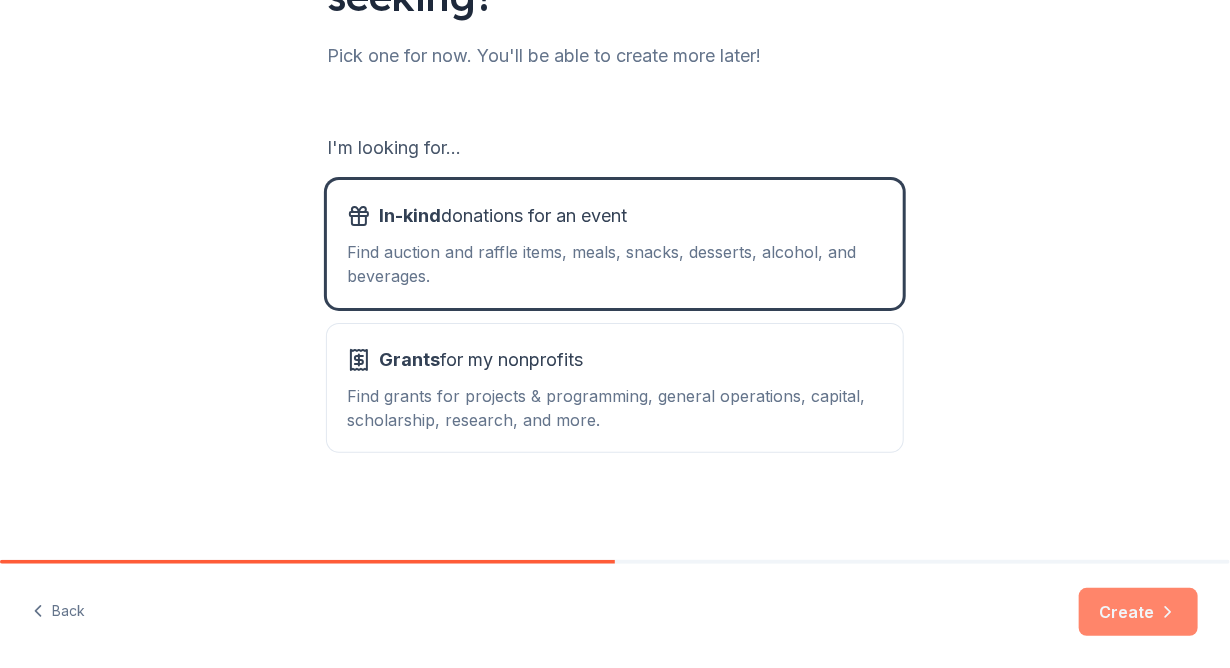 click on "Create" at bounding box center (1138, 612) 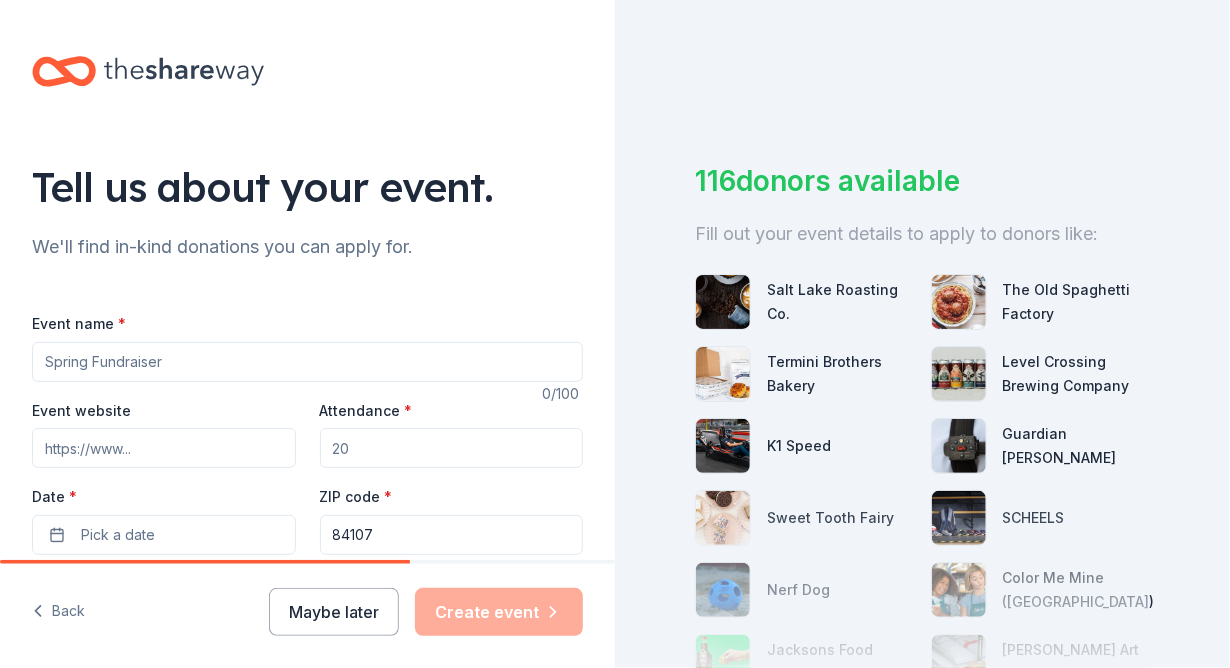 click on "Event name *" at bounding box center [307, 362] 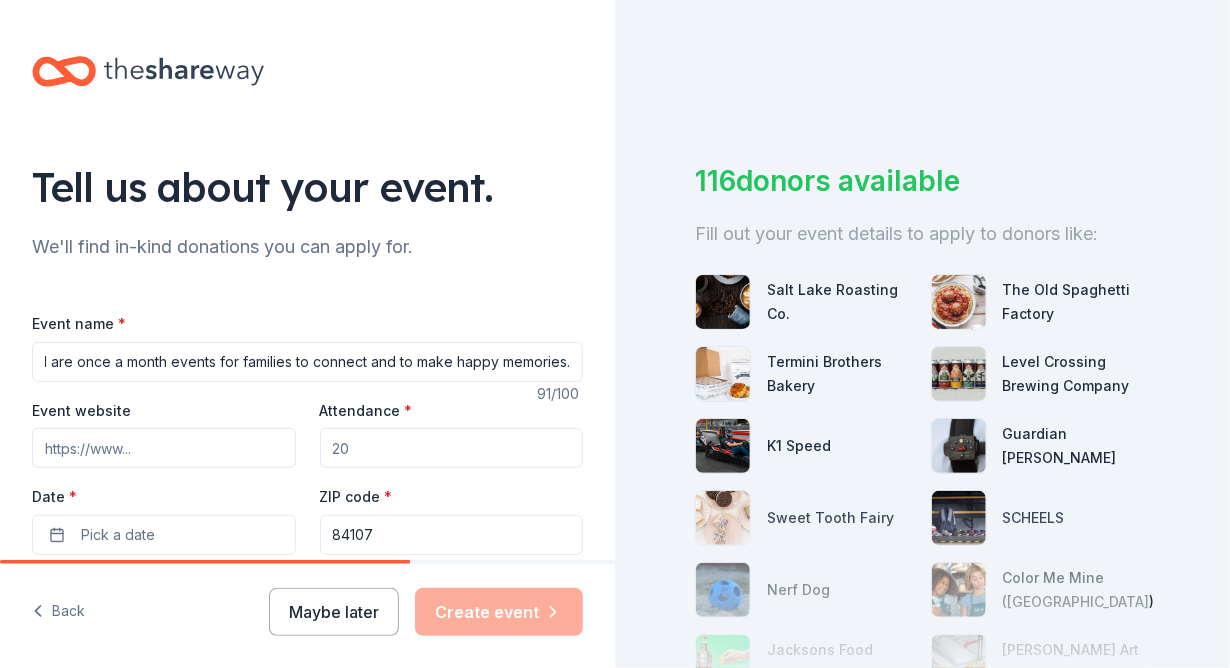 scroll, scrollTop: 0, scrollLeft: 115, axis: horizontal 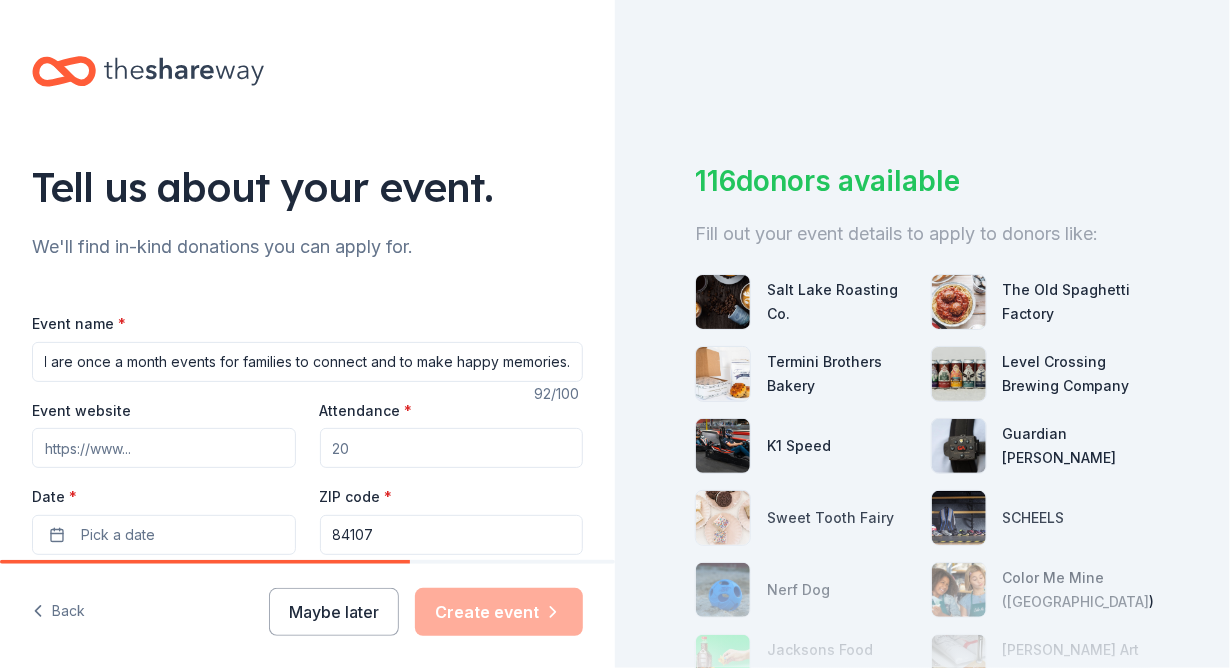 click on "Friend to Friend are once a month events for families to connect and to make happy memories." at bounding box center (307, 362) 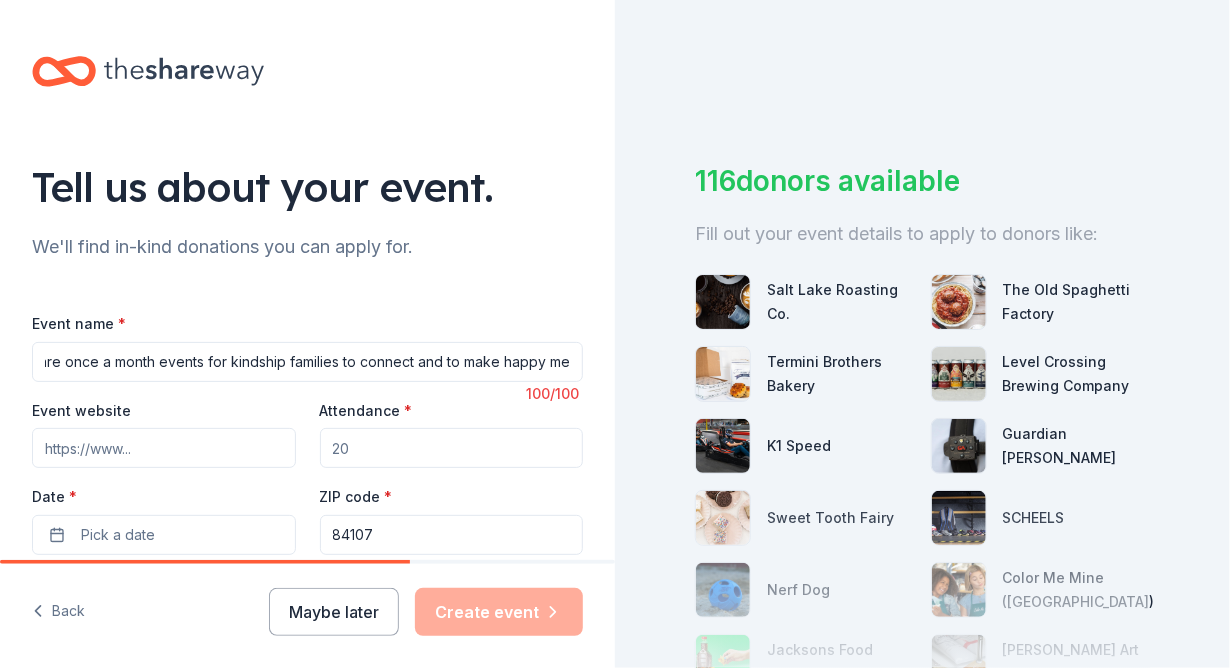 scroll, scrollTop: 0, scrollLeft: 171, axis: horizontal 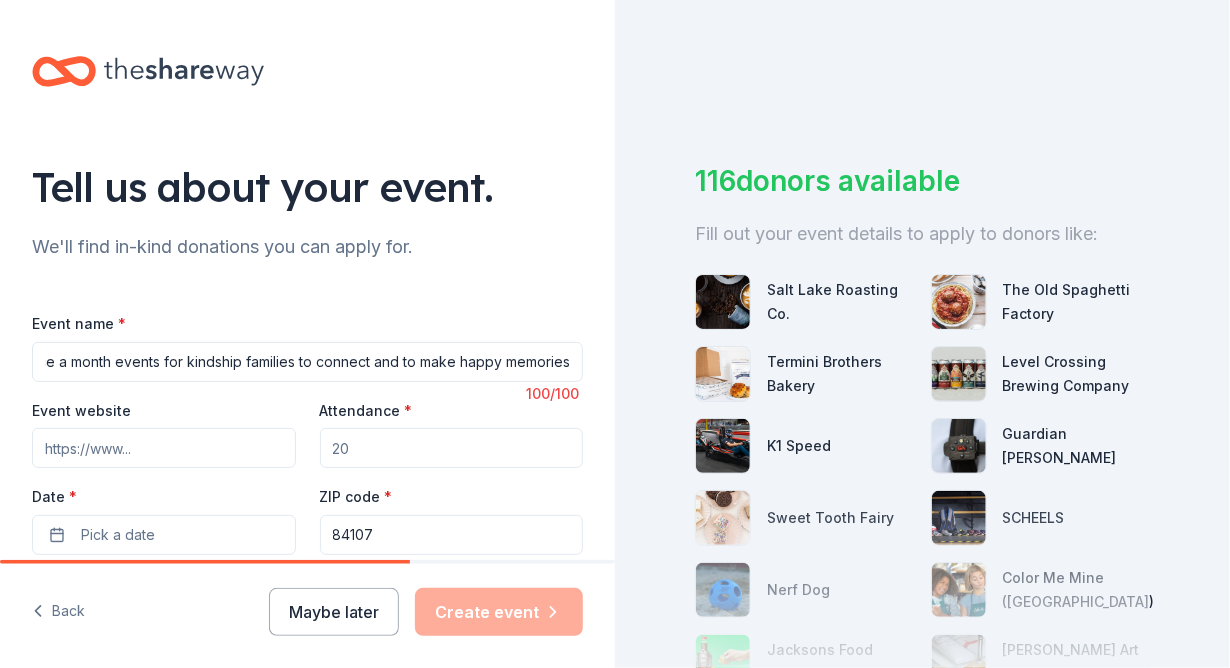 type on "Friend to Friend are once a month events for kindship families to connect and to make happy memories" 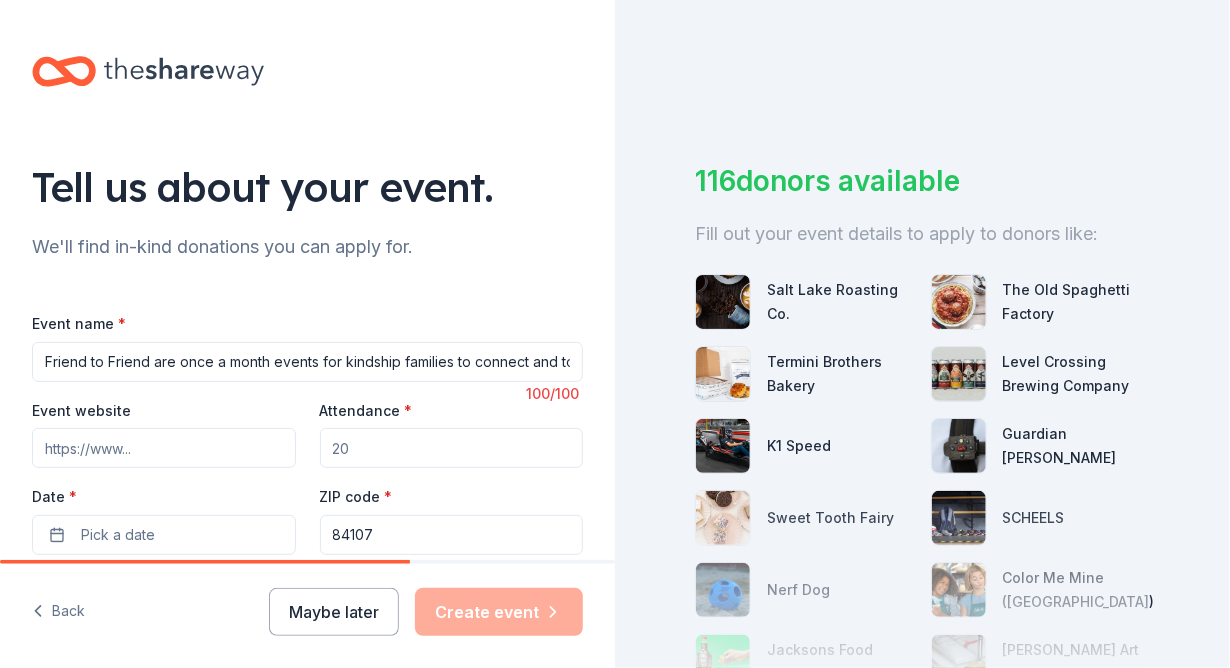 click on "Attendance *" at bounding box center (452, 448) 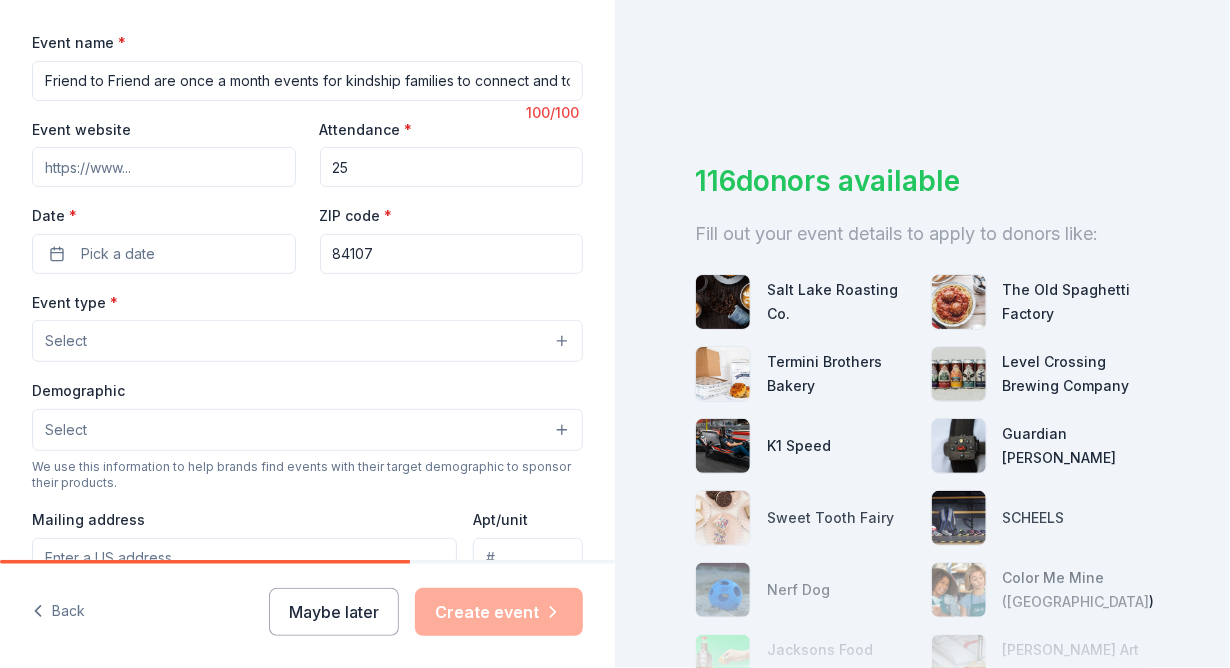 scroll, scrollTop: 354, scrollLeft: 0, axis: vertical 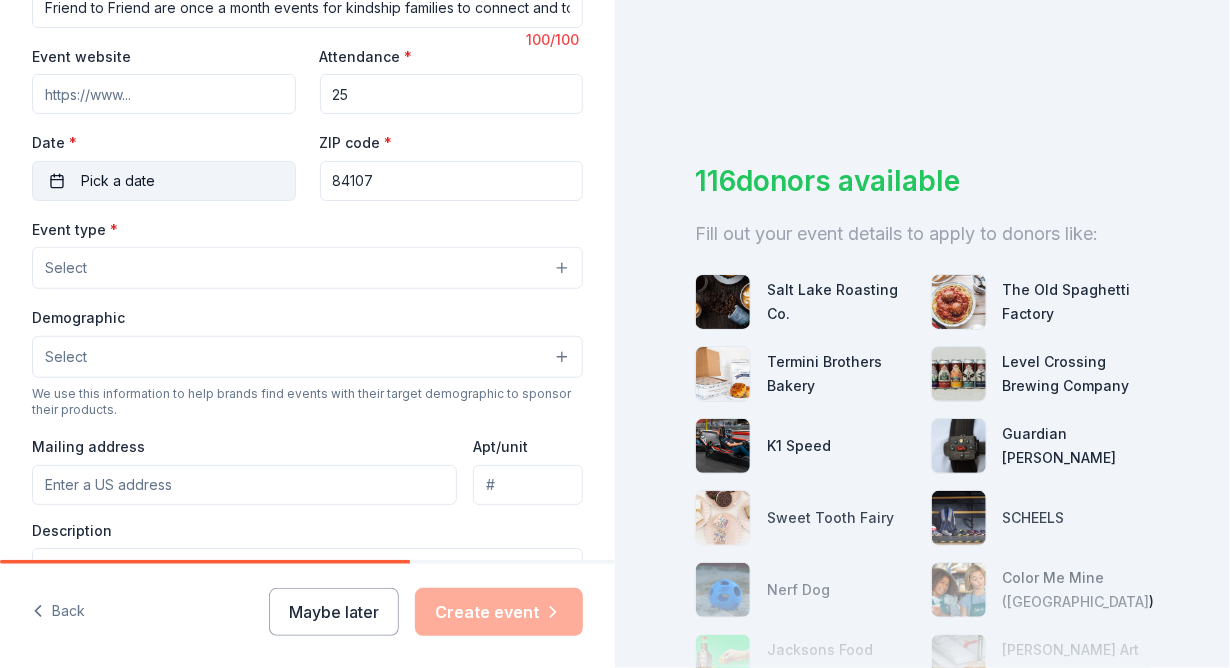 type on "25" 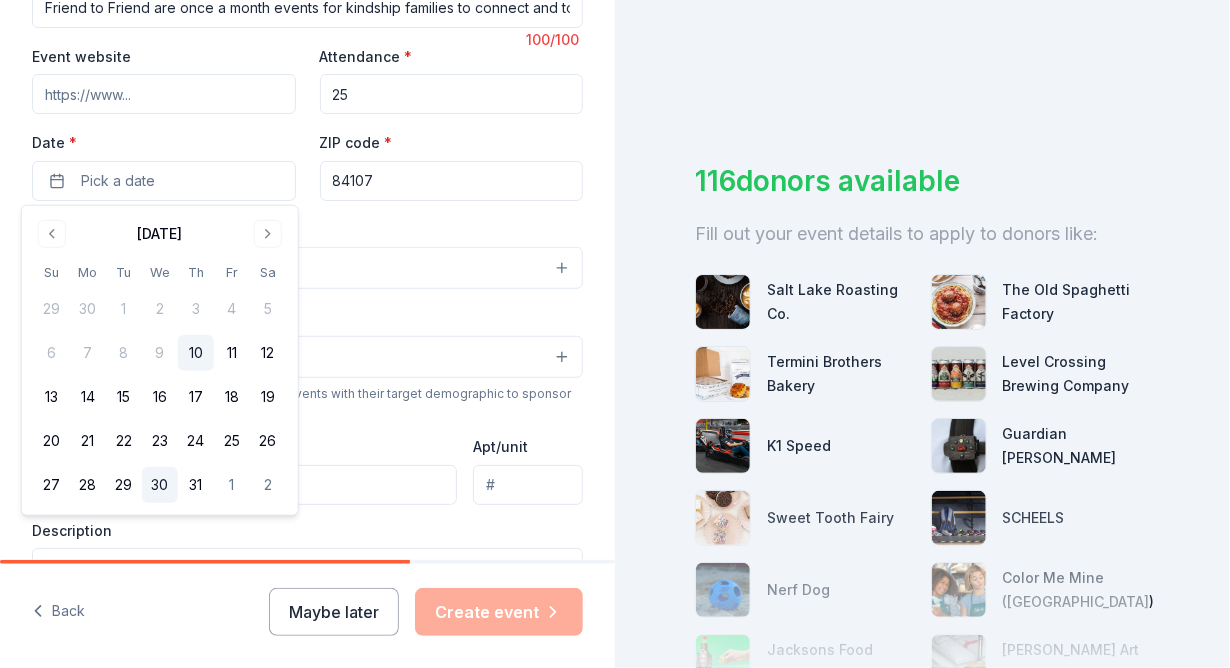 click on "30" at bounding box center [160, 485] 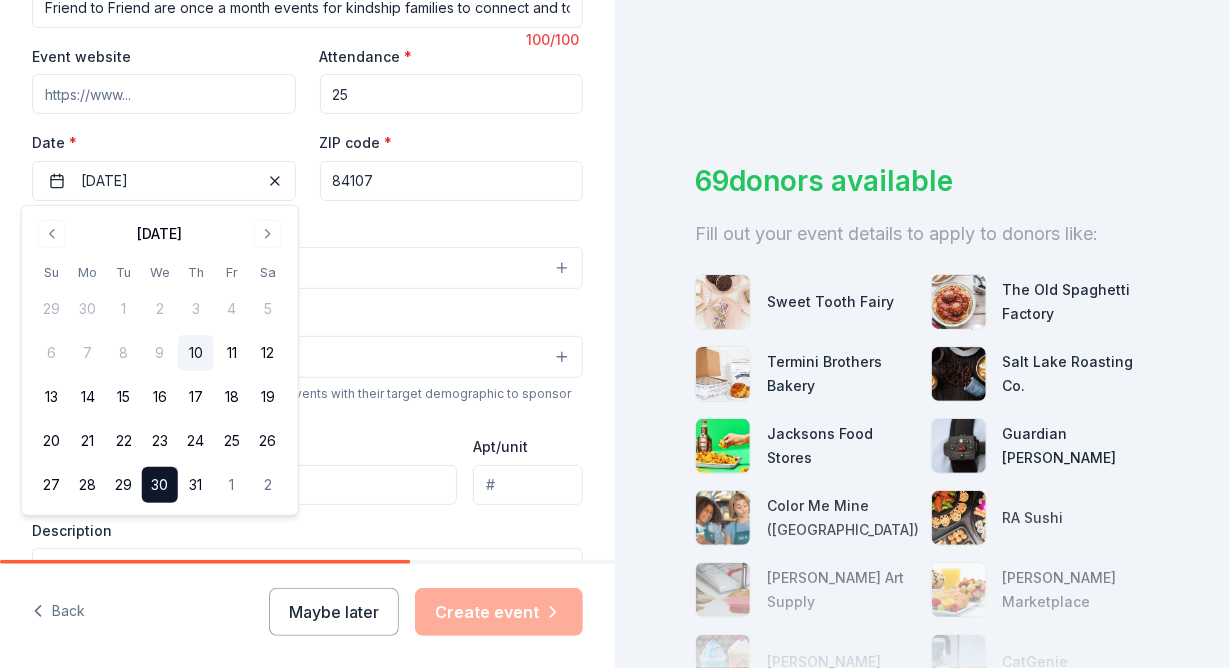 click on "84107" at bounding box center (452, 181) 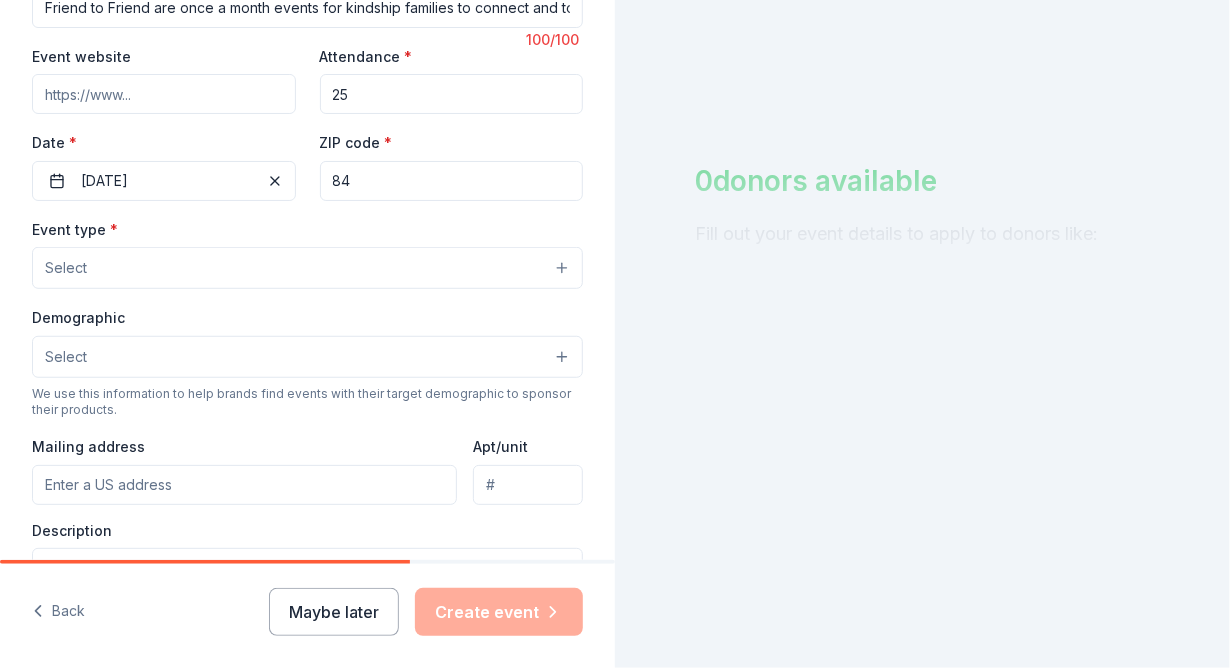 type on "84057" 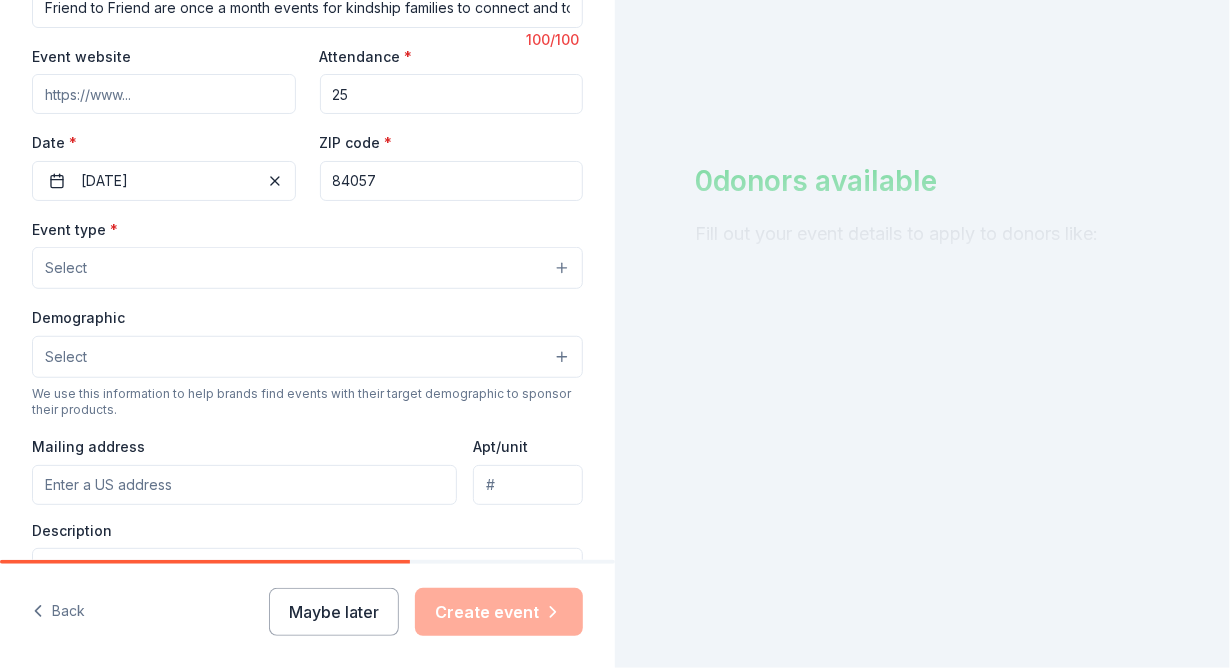 type on "[STREET_ADDRESS]" 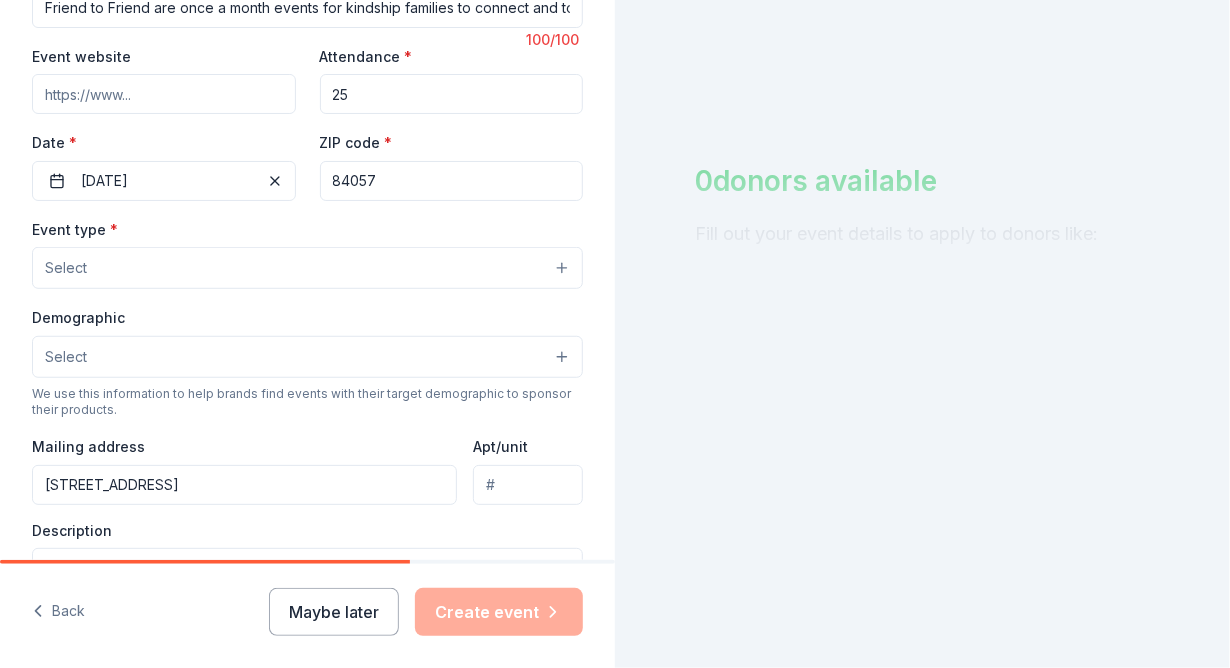 type on "Ste 200A" 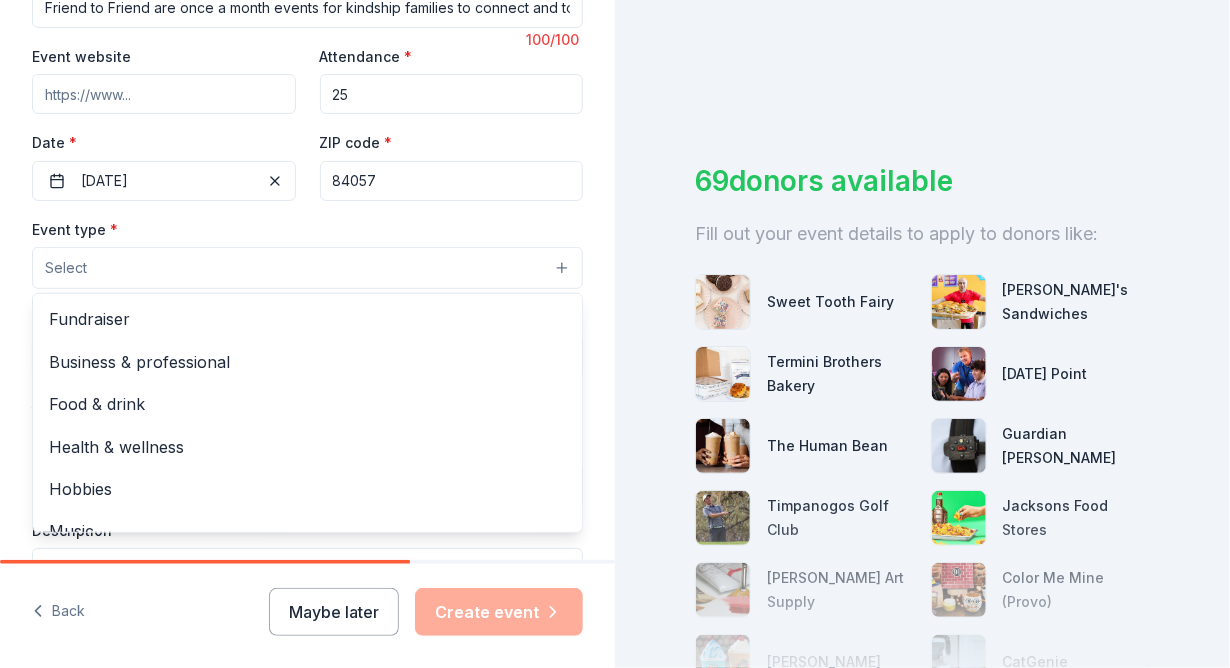 click on "Select" at bounding box center (307, 268) 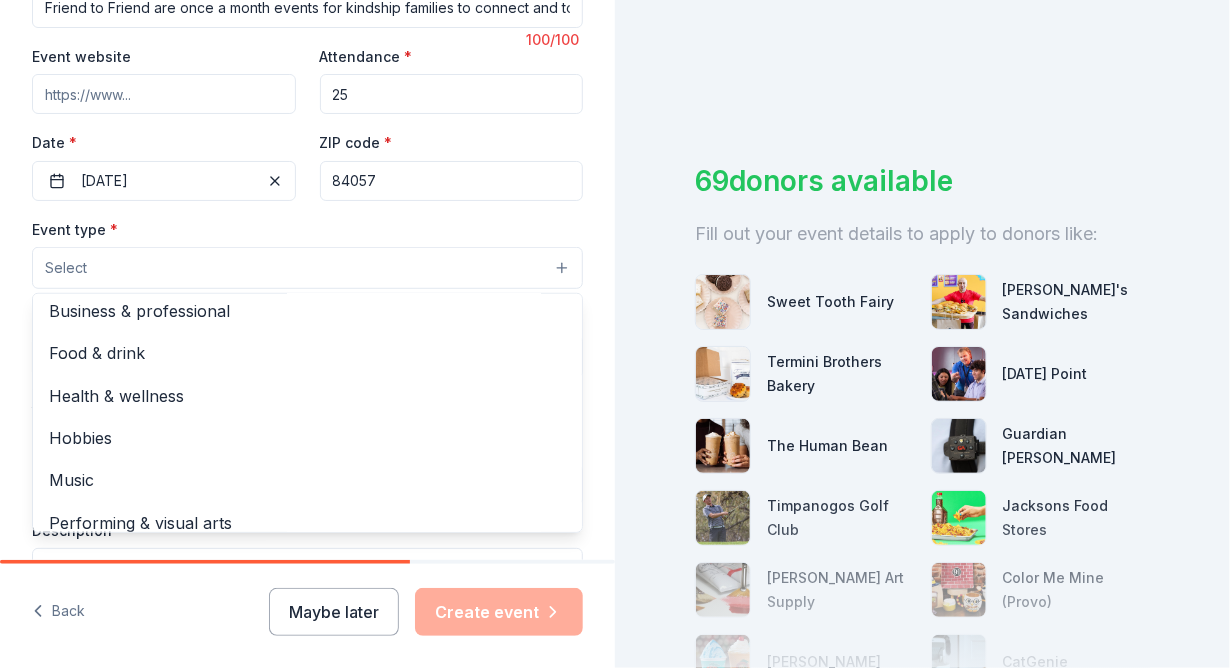 scroll, scrollTop: 52, scrollLeft: 0, axis: vertical 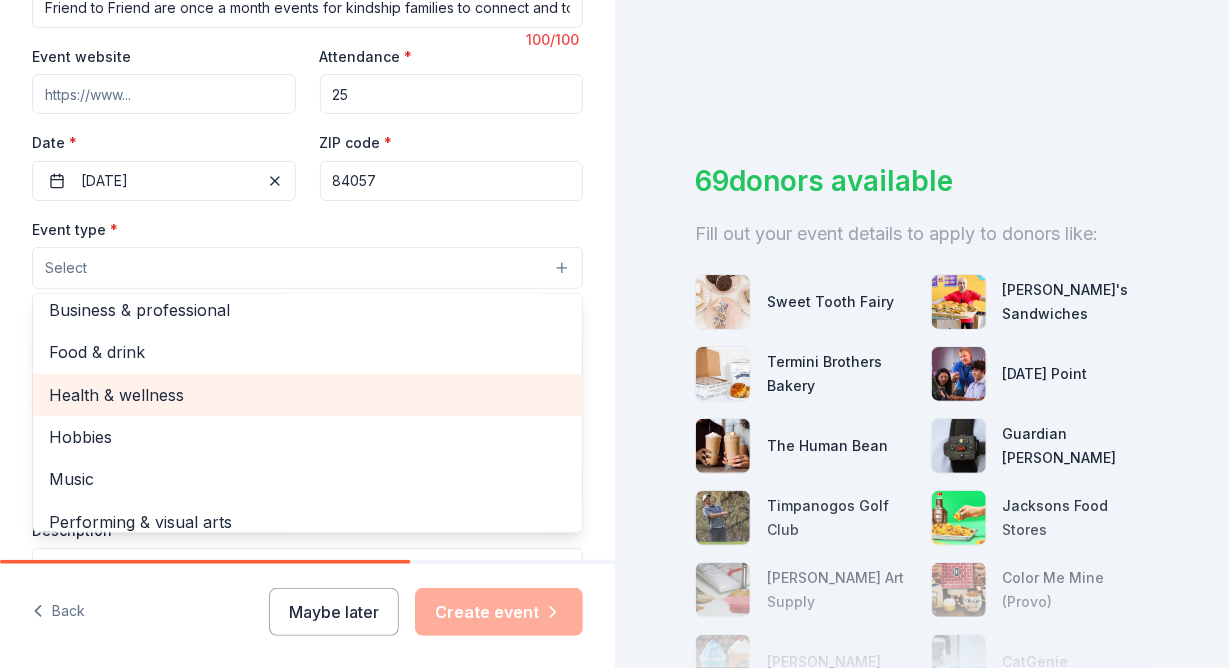click on "Health & wellness" at bounding box center (307, 395) 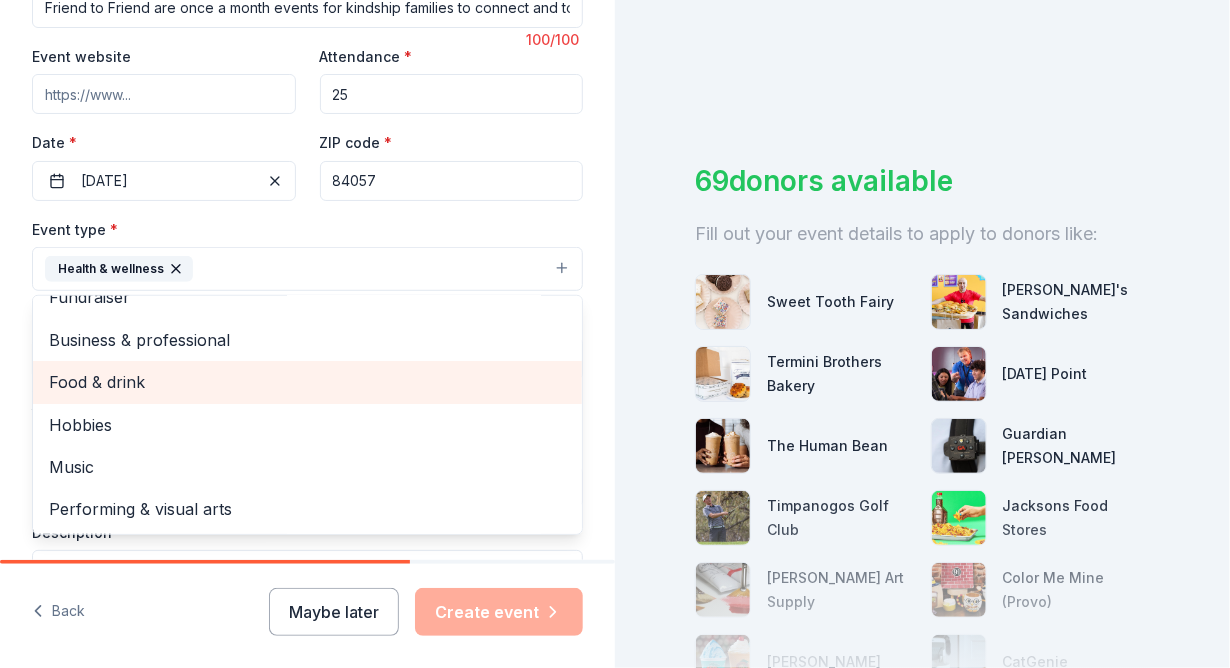 scroll, scrollTop: 24, scrollLeft: 0, axis: vertical 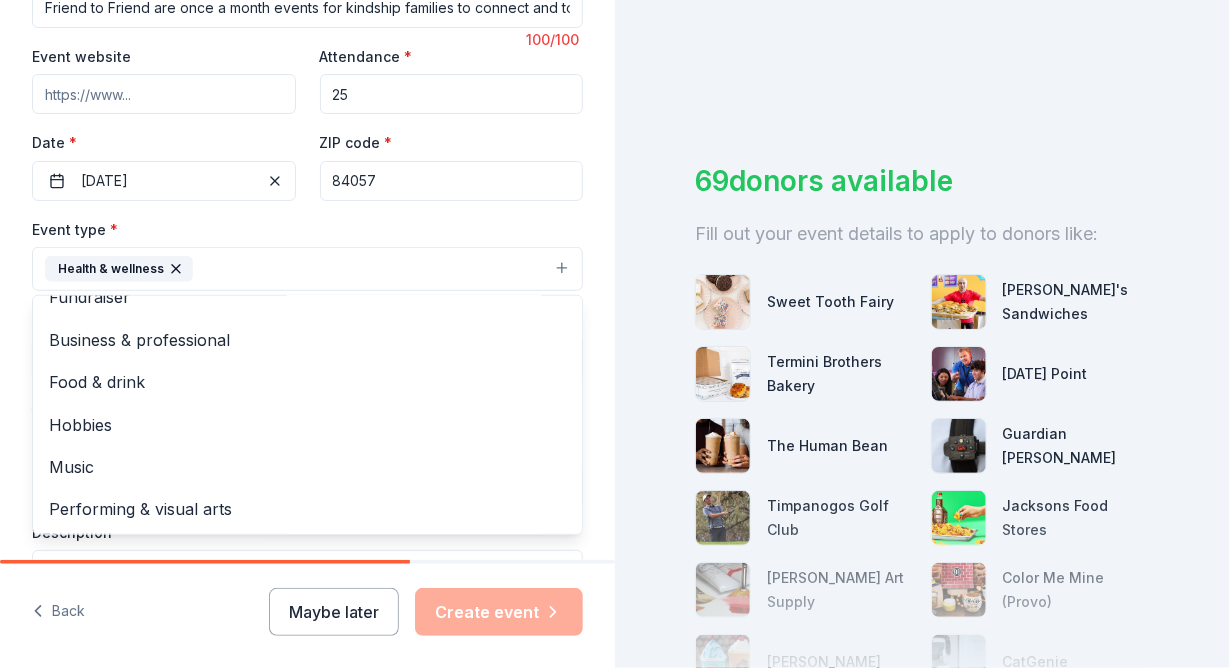 click on "Tell us about your event. We'll find in-kind donations you can apply for. Event name * Friend to Friend are once a month events for kindship families to connect and to make happy memories 100 /100 Event website Attendance * 25 Date * [DATE] ZIP code * 84057 Event type * Health & wellness Fundraiser Business & professional Food & drink Hobbies Music Performing & visual arts Demographic Select We use this information to help brands find events with their target demographic to sponsor their products. Mailing address [STREET_ADDRESS] Description What are you looking for? * Auction & raffle Meals Snacks Desserts Alcohol Beverages Send me reminders Email me reminders of donor application deadlines Recurring event" at bounding box center [307, 312] 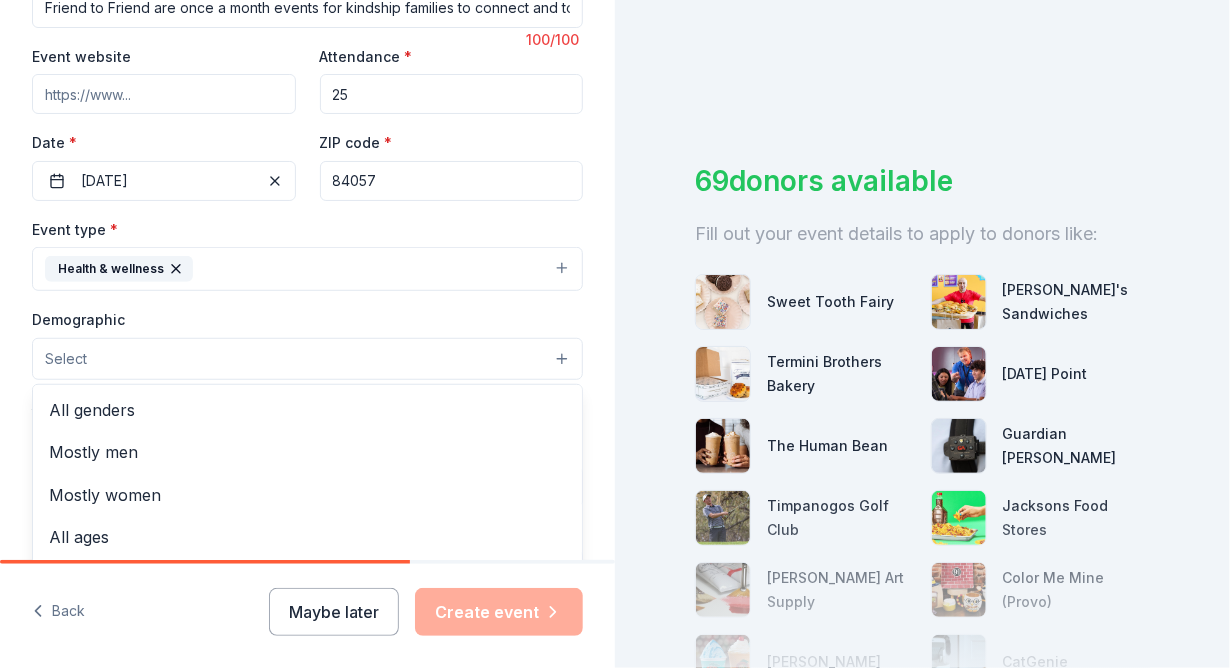 click on "Select" at bounding box center (307, 359) 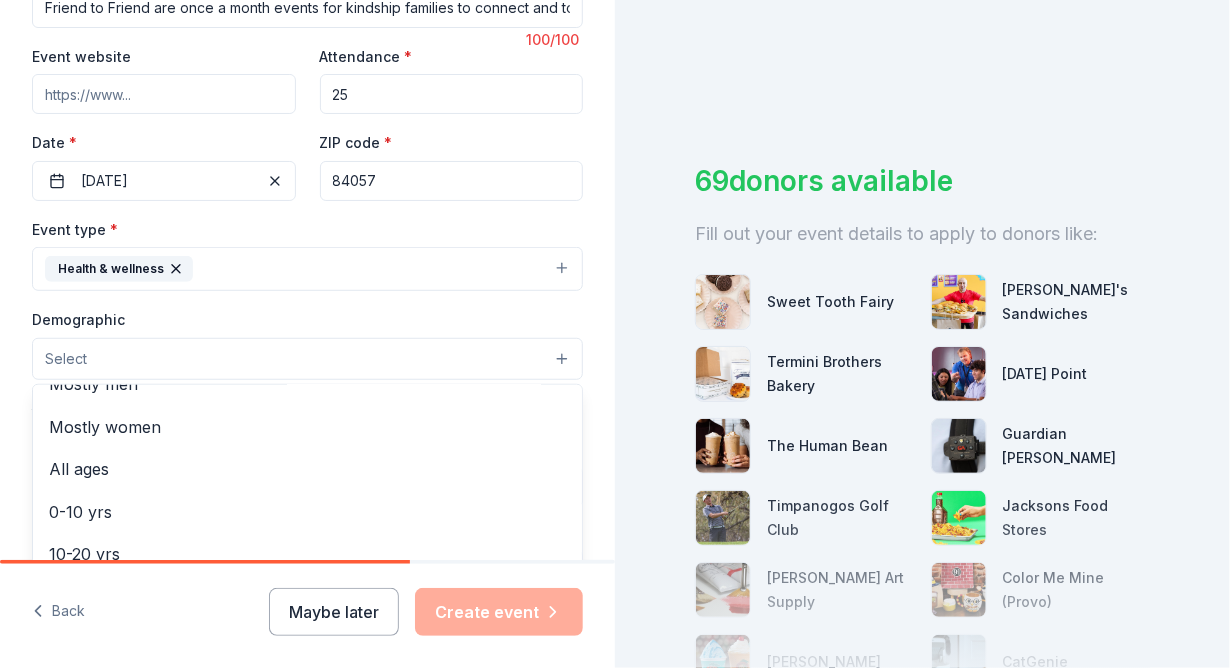 scroll, scrollTop: 0, scrollLeft: 0, axis: both 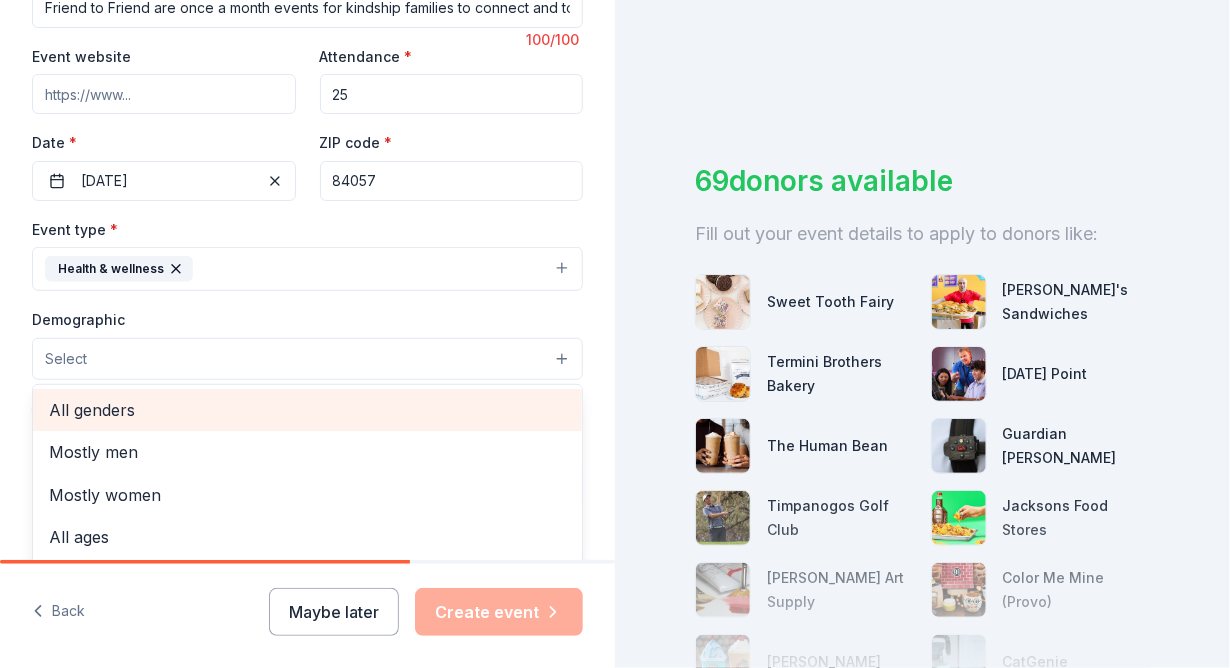 click on "All genders" at bounding box center [307, 410] 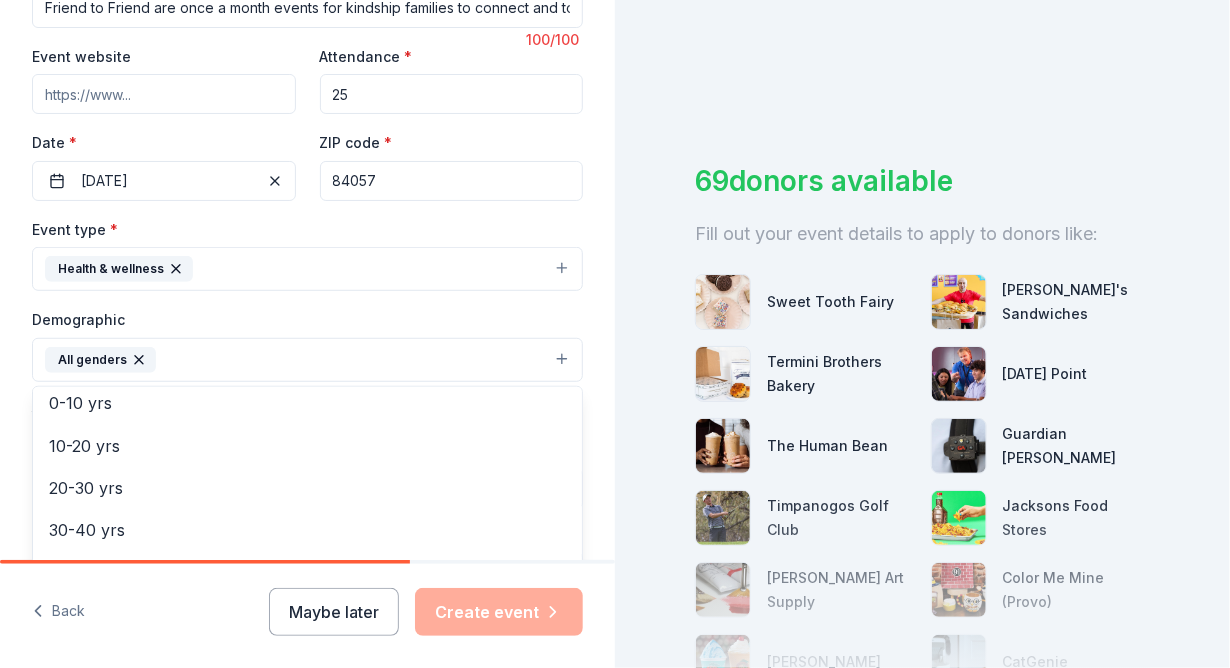 scroll, scrollTop: 0, scrollLeft: 0, axis: both 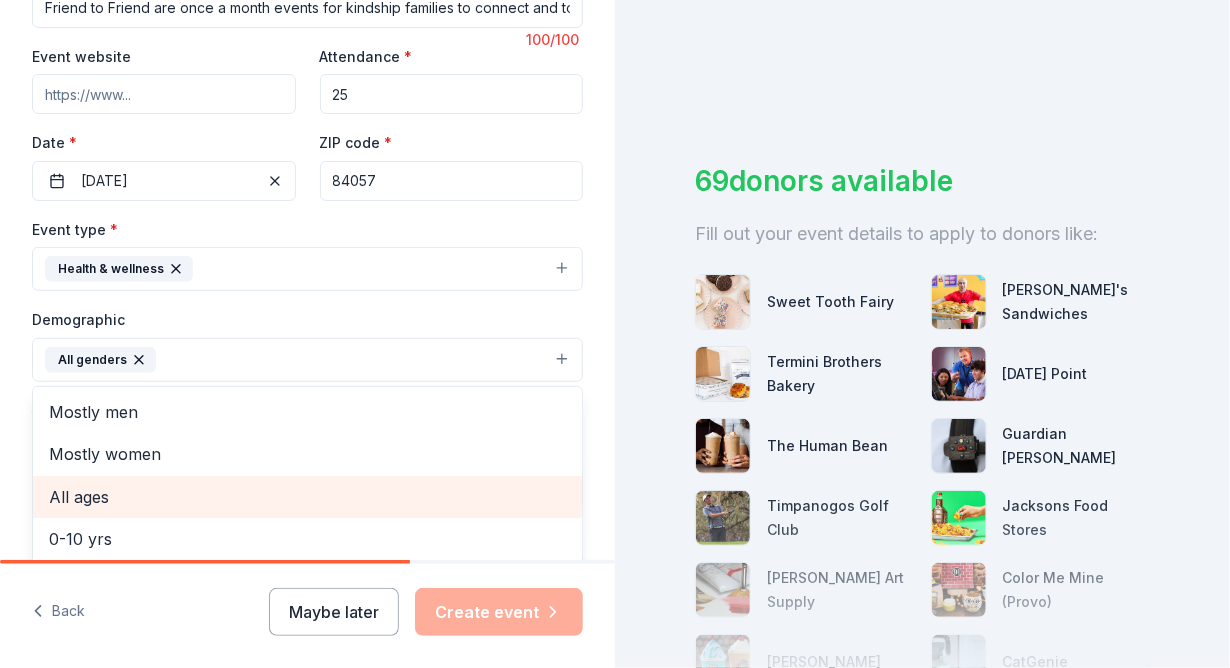 click on "All ages" at bounding box center (307, 497) 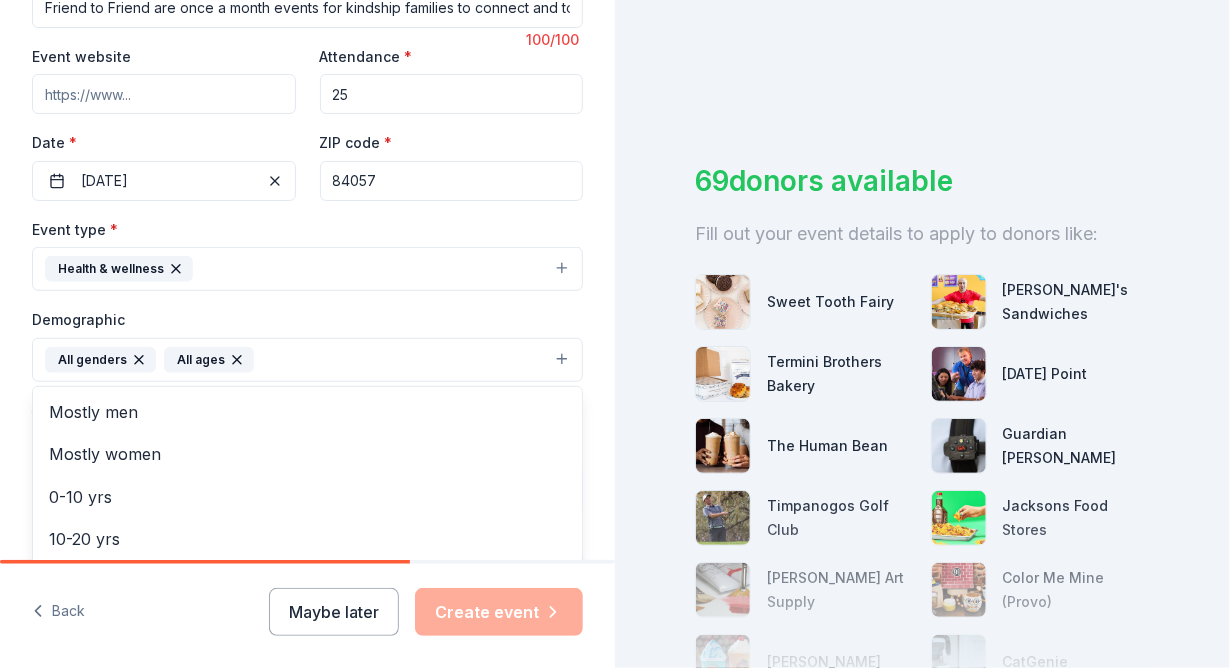 click on "Tell us about your event. We'll find in-kind donations you can apply for. Event name * Friend to Friend are once a month events for kindship families to connect and to make happy memories 100 /100 Event website Attendance * 25 Date * [DATE] ZIP code * 84057 Event type * Health & wellness Demographic All genders All ages Mostly men Mostly women 0-10 yrs 10-20 yrs 20-30 yrs 30-40 yrs 40-50 yrs 50-60 yrs 60-70 yrs 70-80 yrs 80+ yrs We use this information to help brands find events with their target demographic to sponsor their products. Mailing address [STREET_ADDRESS] Description What are you looking for? * Auction & raffle Meals Snacks Desserts Alcohol Beverages Send me reminders Email me reminders of donor application deadlines Recurring event" at bounding box center (307, 313) 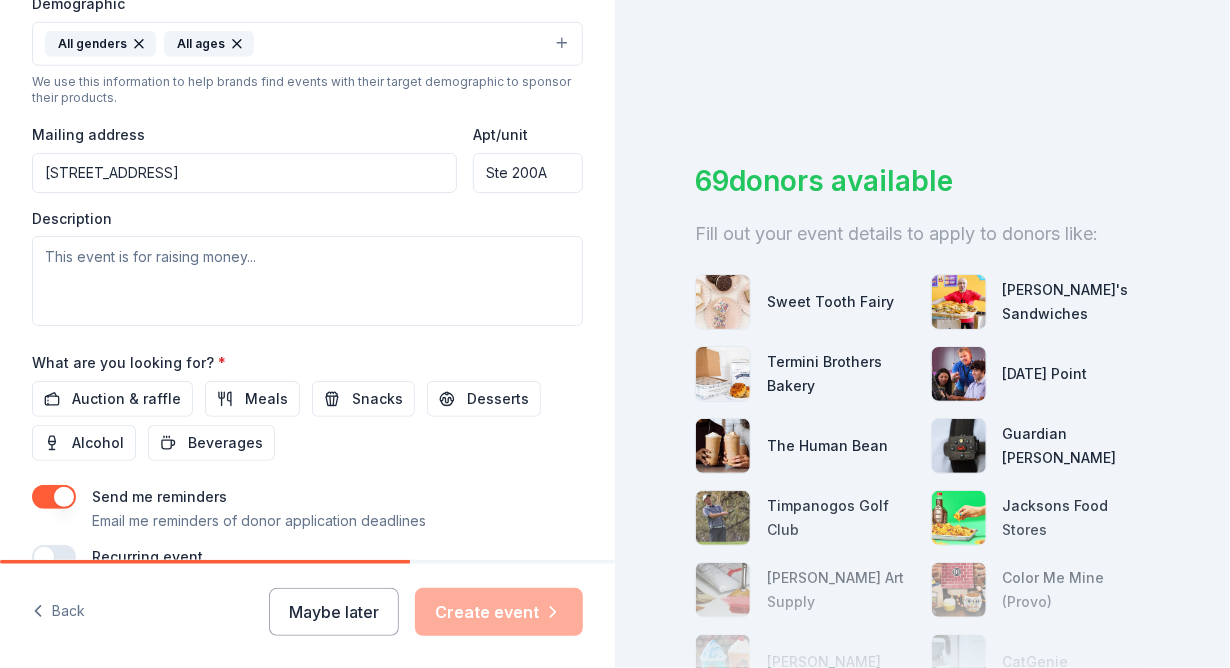 scroll, scrollTop: 736, scrollLeft: 0, axis: vertical 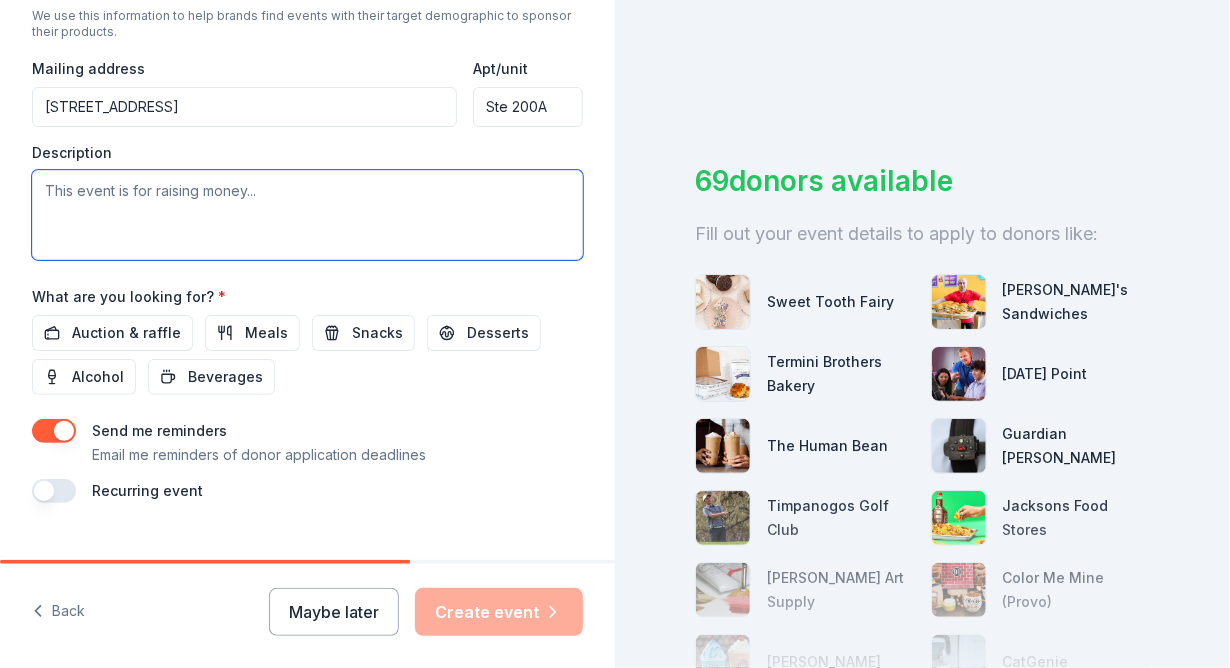click at bounding box center (307, 215) 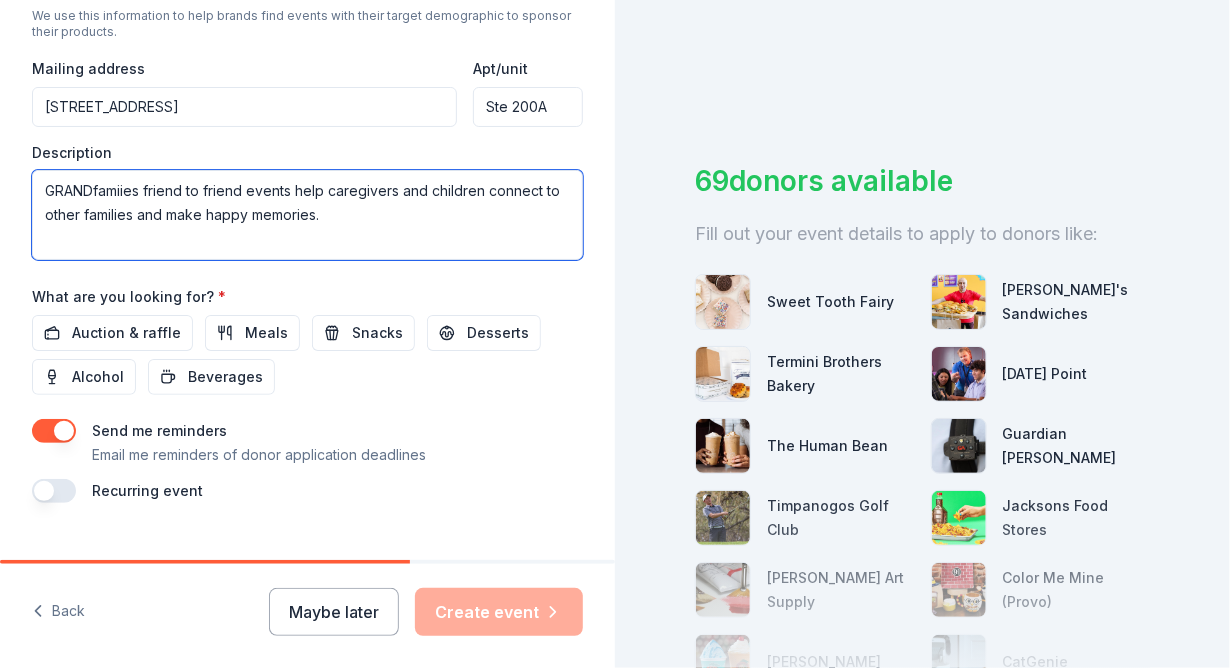 click on "GRANDfamiies friend to friend events help caregivers and children connect to other families and make happy memories." at bounding box center (307, 215) 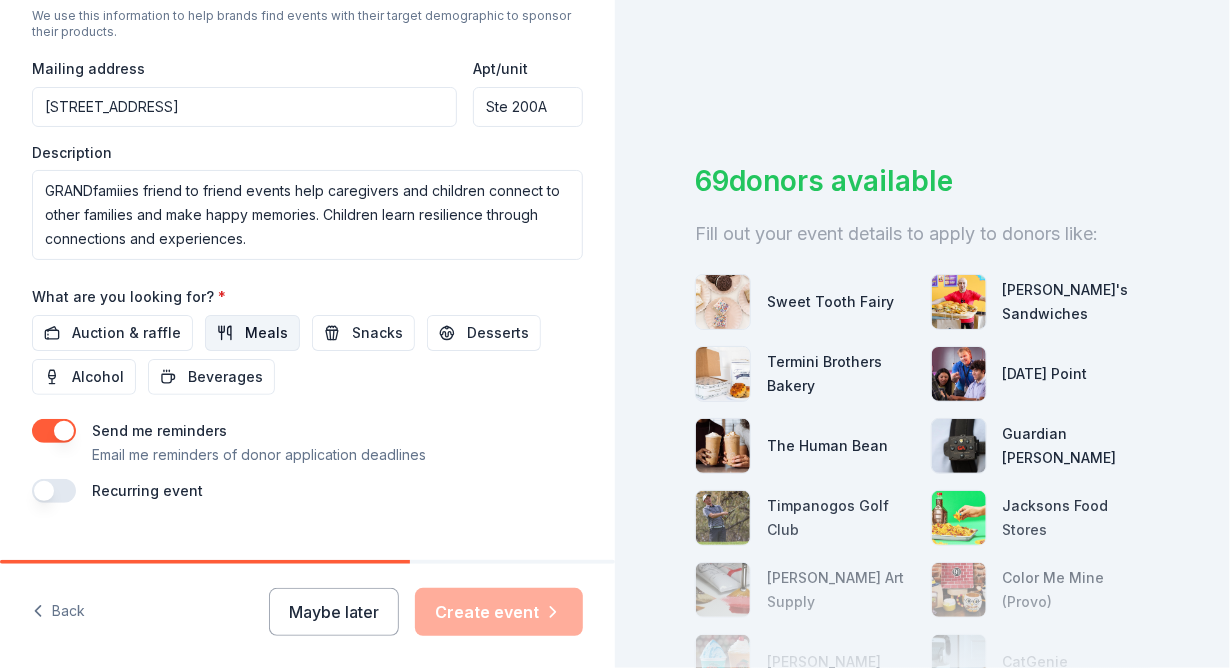 click on "Meals" at bounding box center [266, 333] 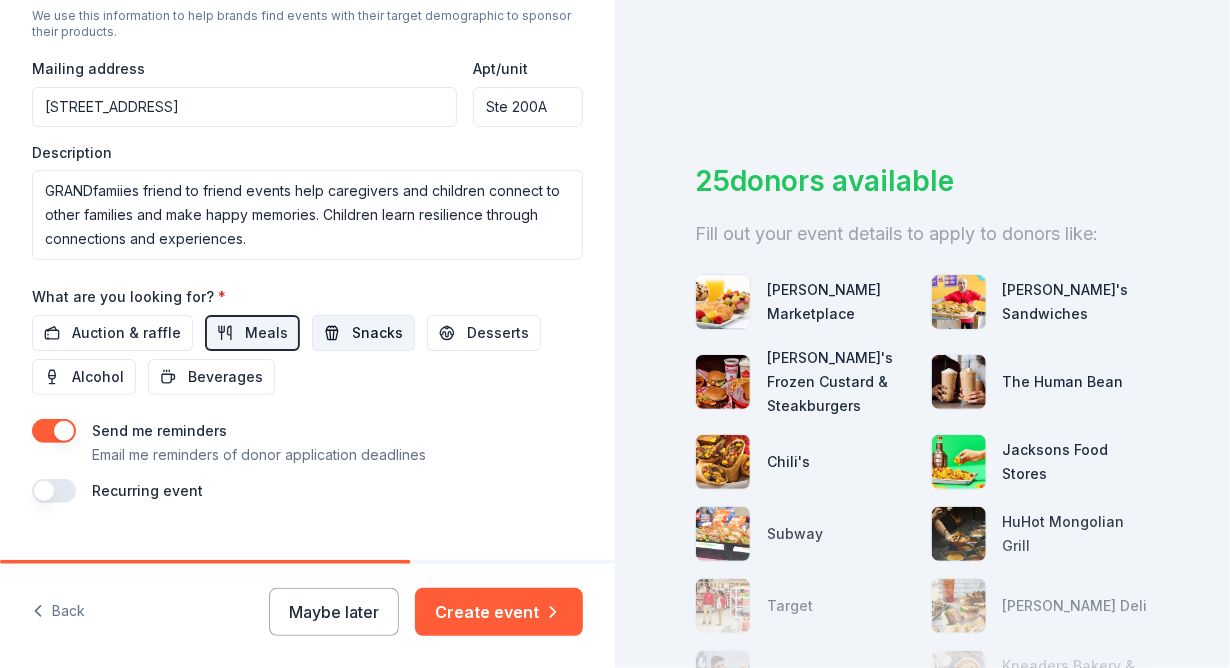 click on "Snacks" at bounding box center (377, 333) 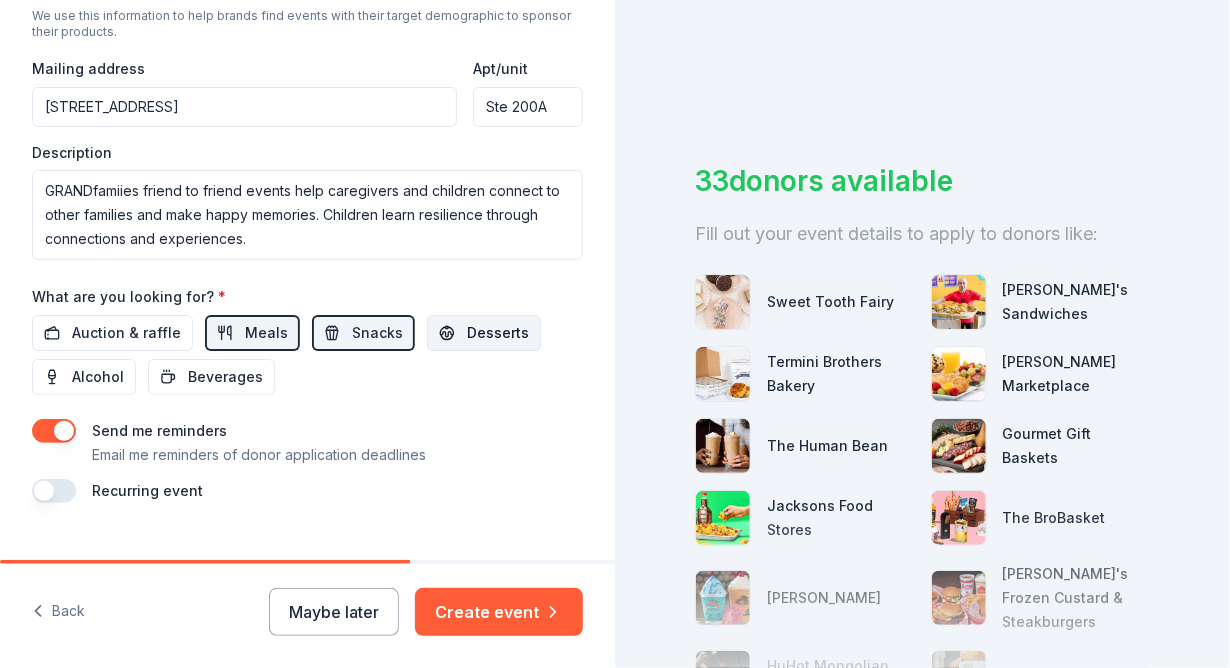 click on "Desserts" at bounding box center [498, 333] 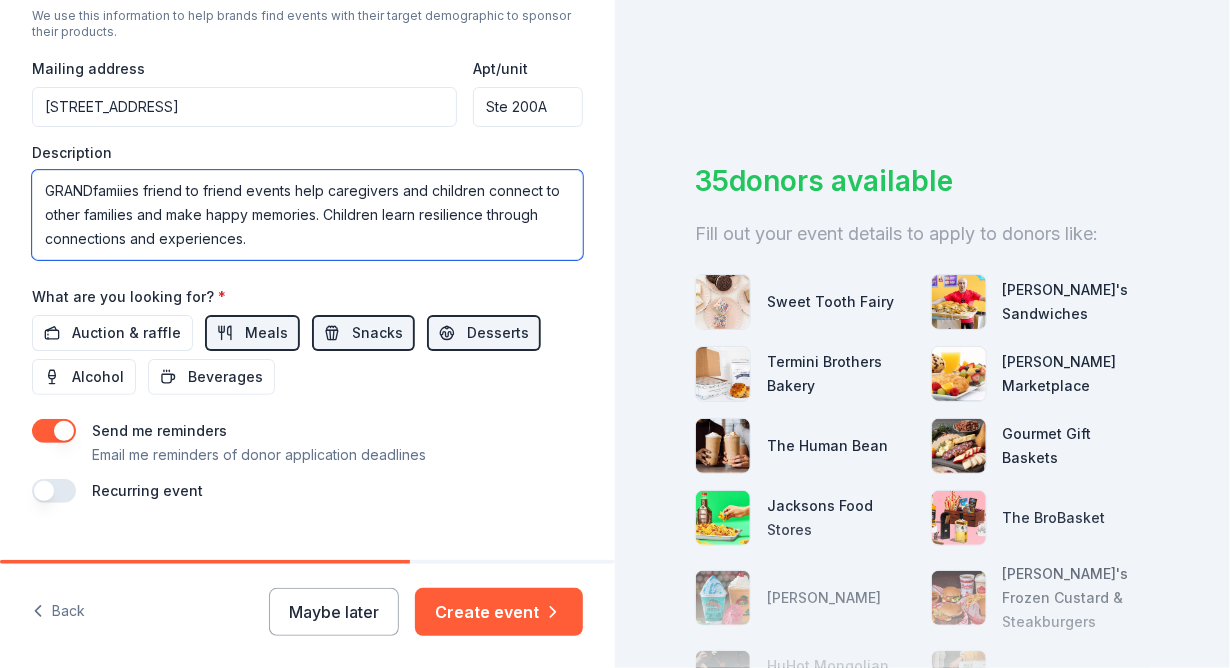click on "GRANDfamiies friend to friend events help caregivers and children connect to other families and make happy memories. Children learn resilience through connections and experiences." at bounding box center (307, 215) 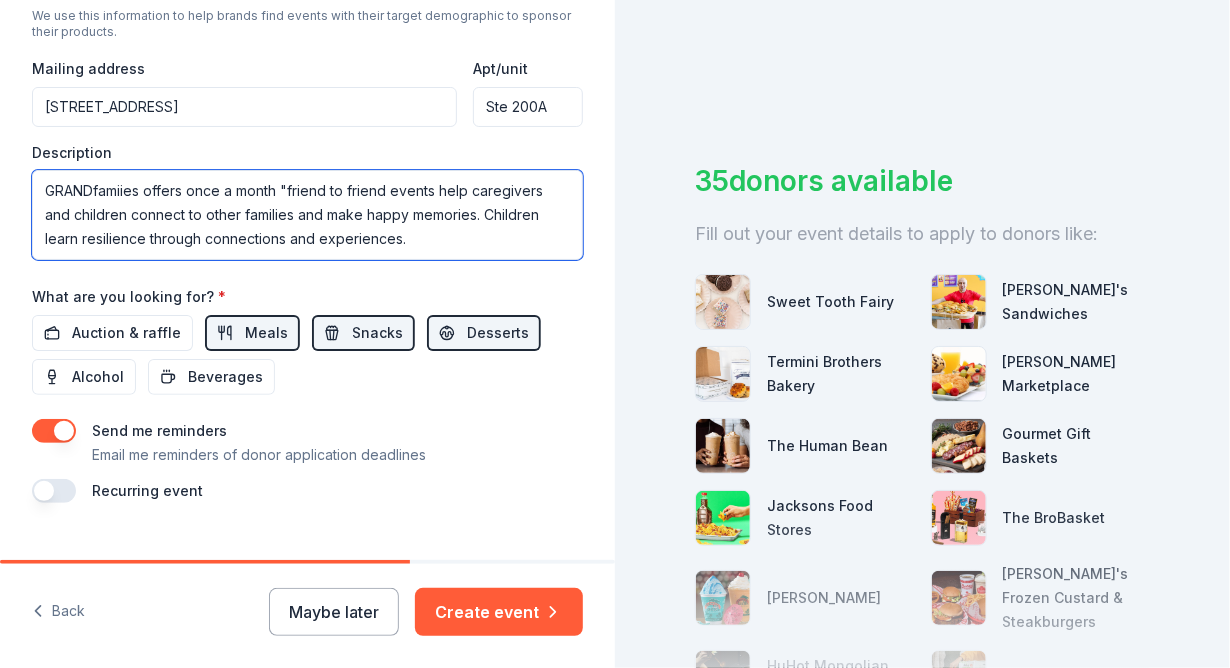 click on "GRANDfamiies offers once a month "friend to friend events help caregivers and children connect to other families and make happy memories. Children learn resilience through connections and experiences." at bounding box center [307, 215] 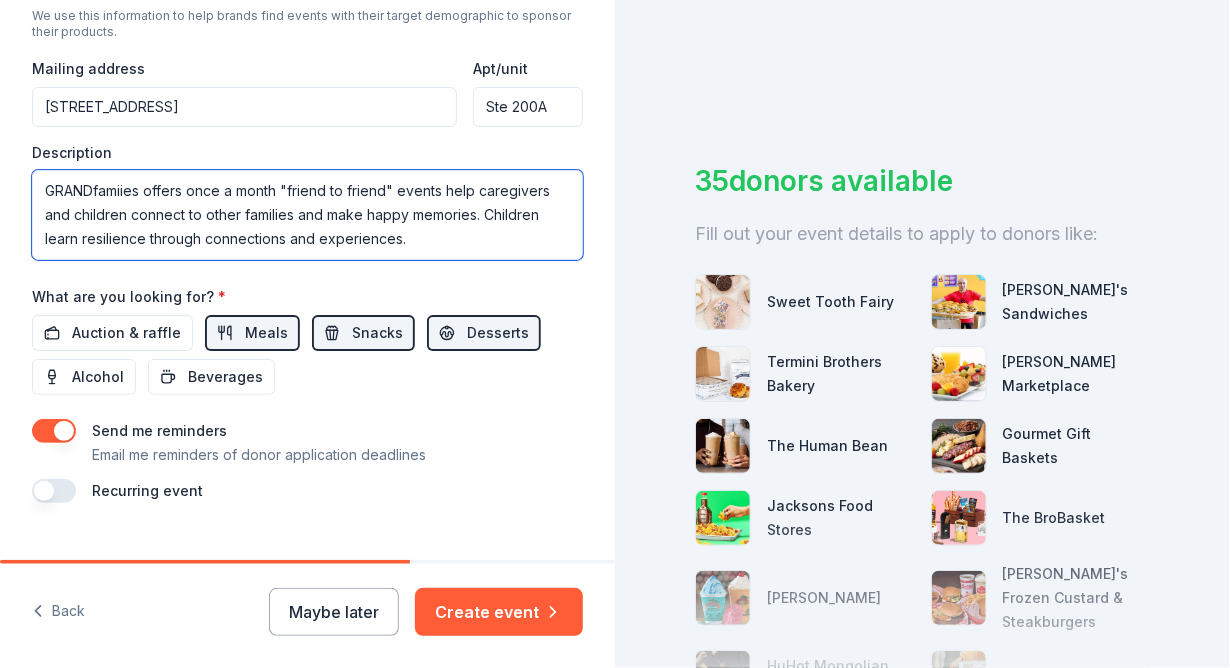 click on "GRANDfamiies offers once a month "friend to friend" events help caregivers and children connect to other families and make happy memories. Children learn resilience through connections and experiences." at bounding box center (307, 215) 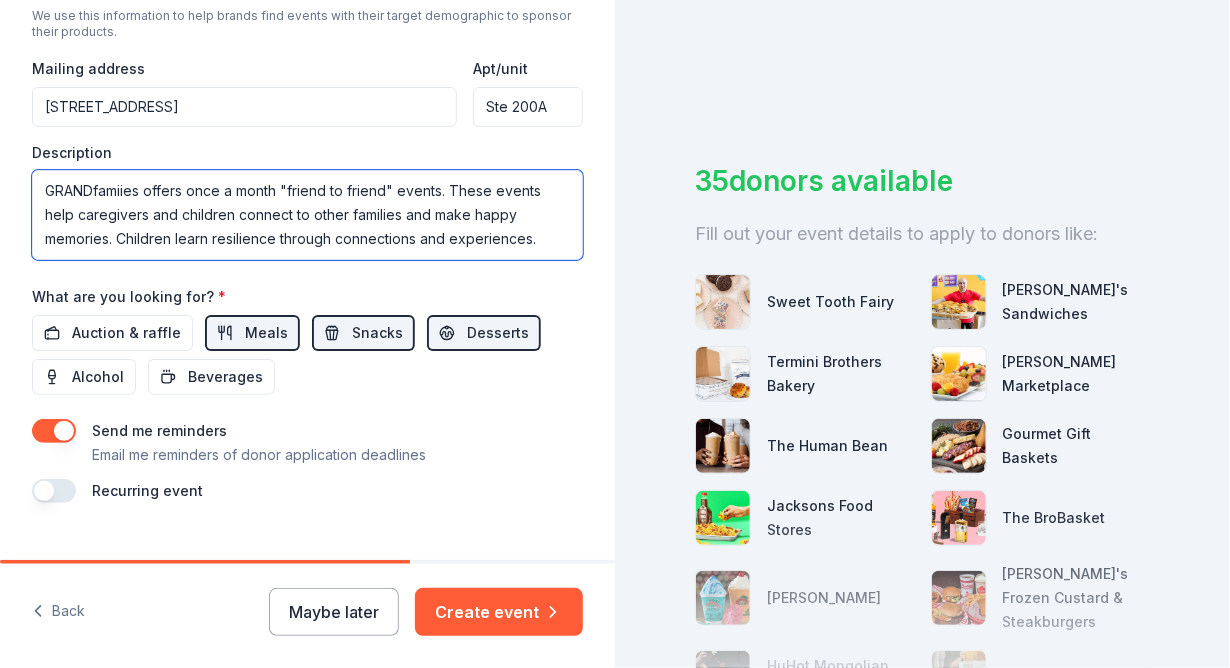 click on "GRANDfamiies offers once a month "friend to friend" events. These events help caregivers and children connect to other families and make happy memories. Children learn resilience through connections and experiences." at bounding box center (307, 215) 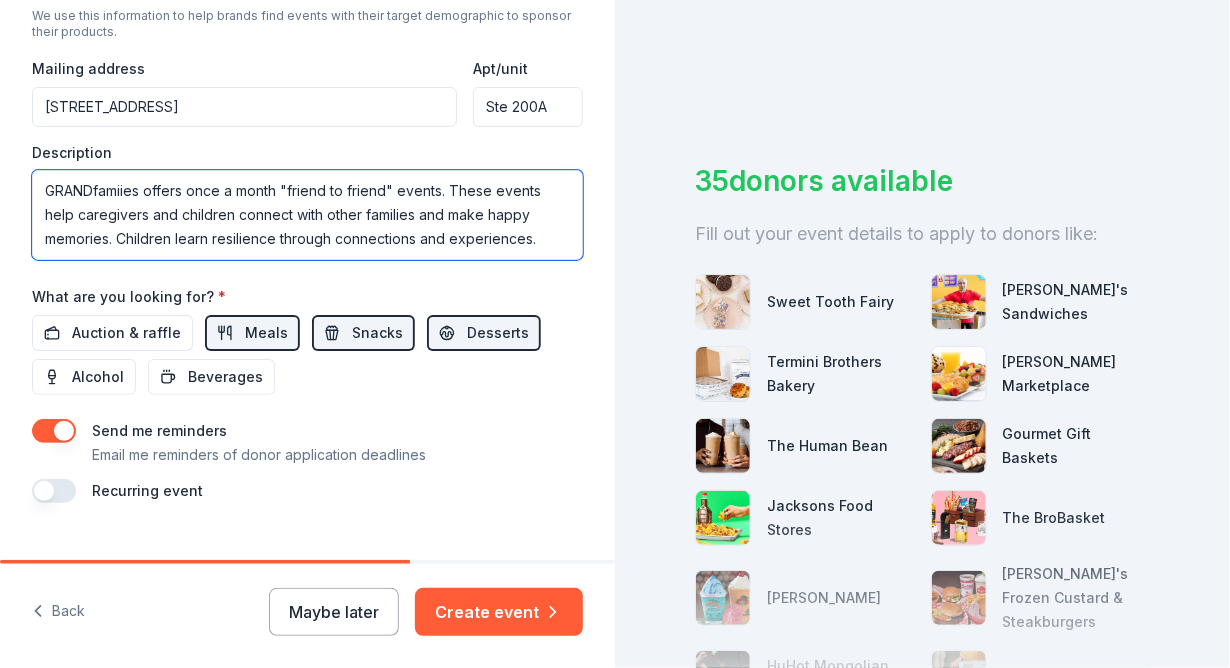 click on "GRANDfamiies offers once a month "friend to friend" events. These events help caregivers and children connect with other families and make happy memories. Children learn resilience through connections and experiences." at bounding box center [307, 215] 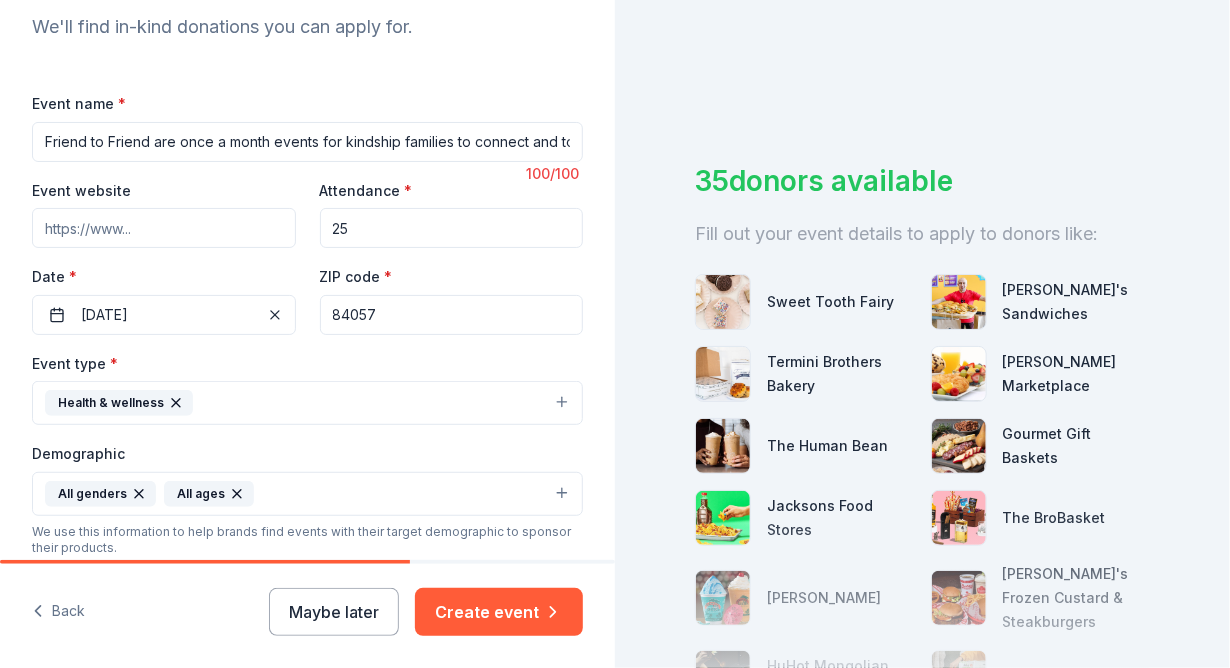 scroll, scrollTop: 131, scrollLeft: 0, axis: vertical 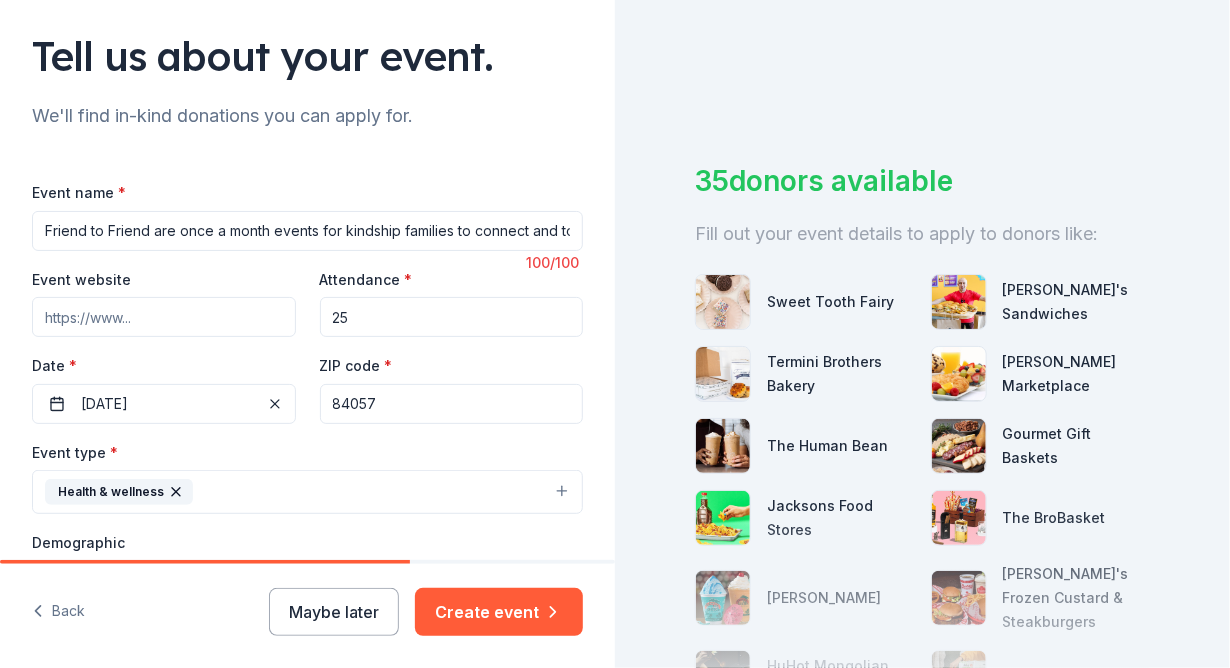 type on "GRANDfamiies offers once a month "friend to friend" events. These events help caregivers and children connect with other families and make happy memories. Children learn resilience through connections and experiences." 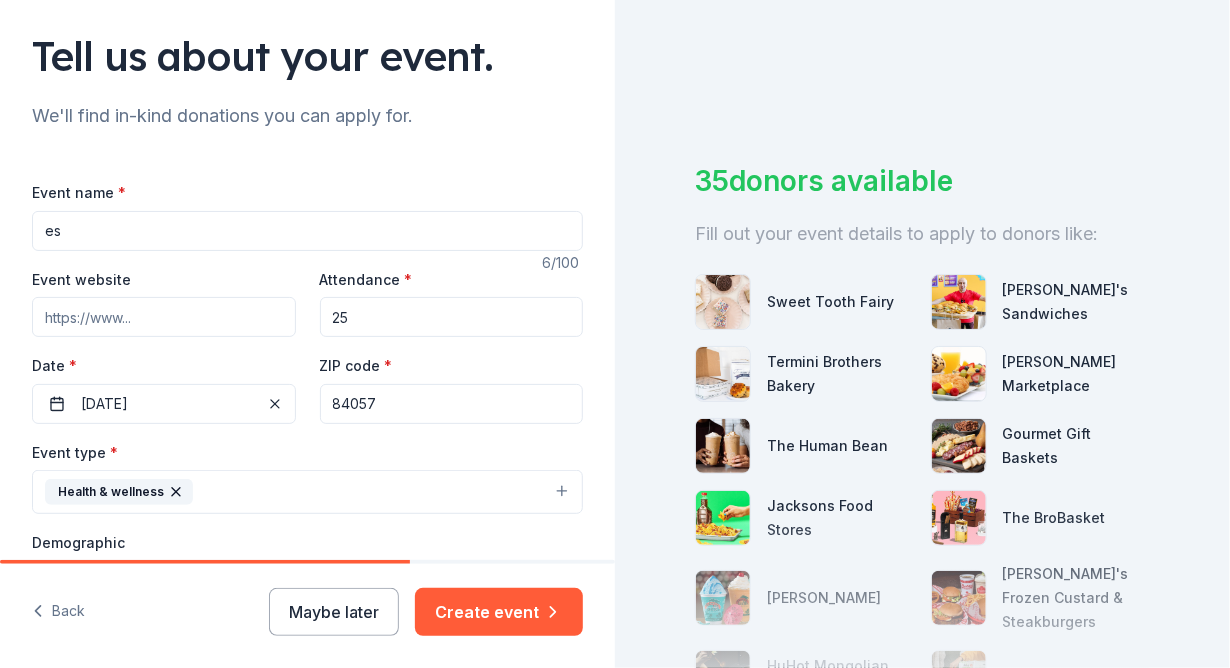 type on "s" 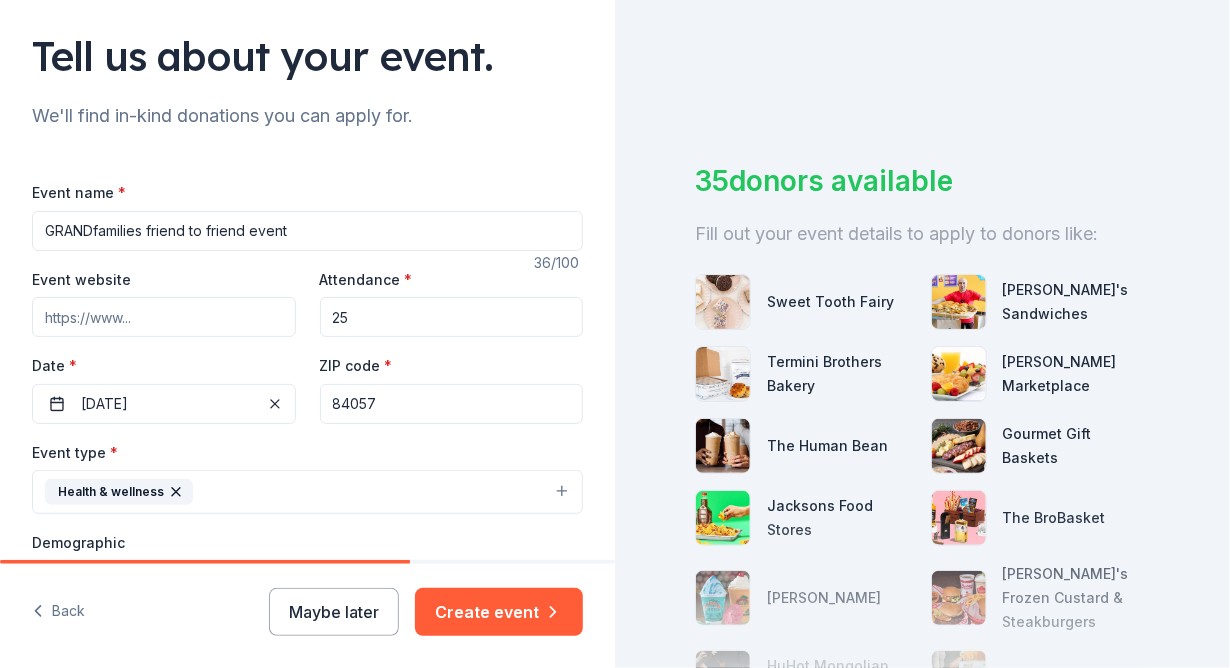 click on "GRANDfamilies friend to friend event" at bounding box center [307, 231] 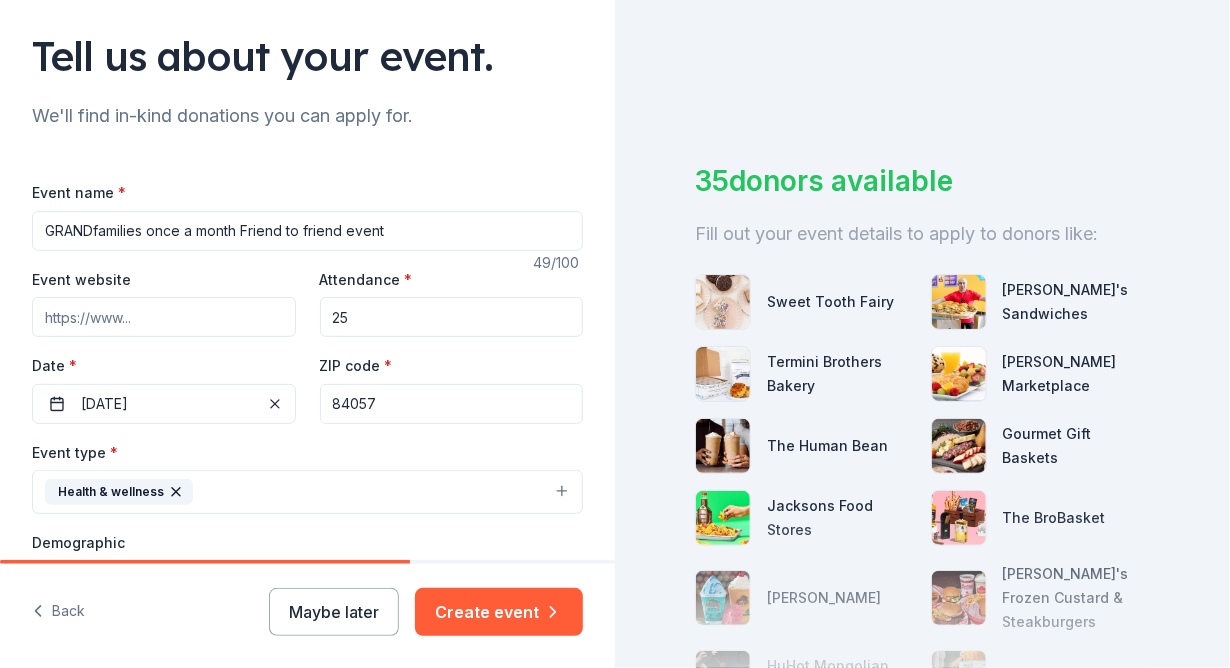click on "GRANDfamilies once a month Friend to friend event" at bounding box center [307, 231] 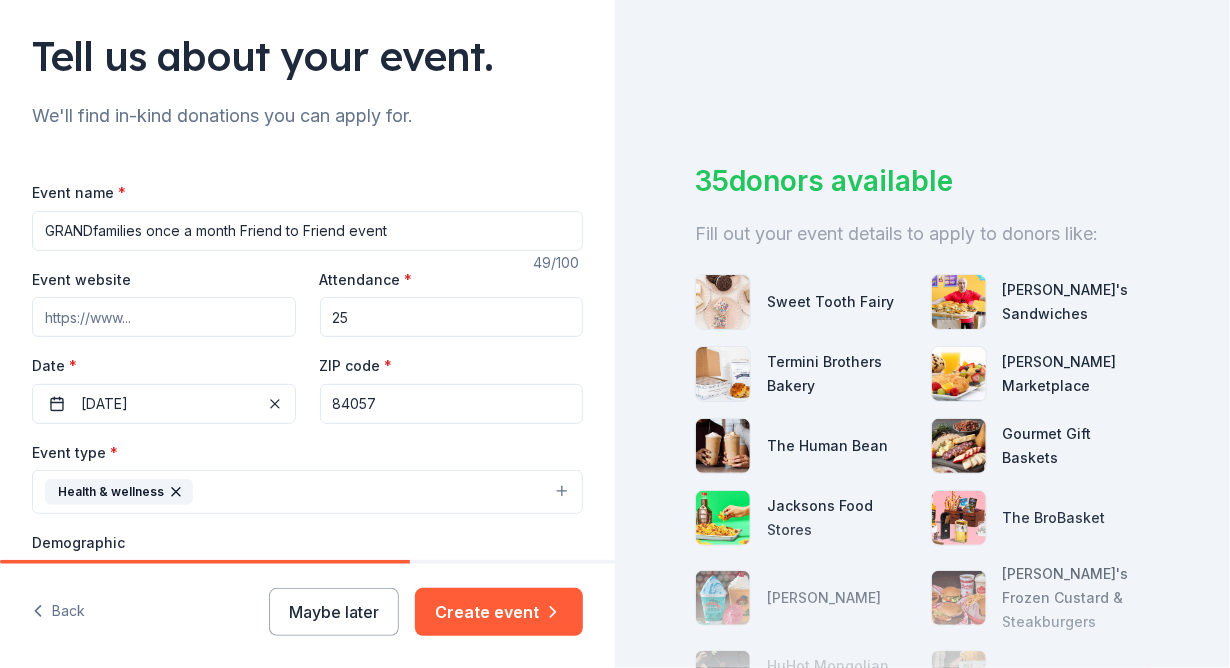click on "GRANDfamilies once a month Friend to Friend event" at bounding box center [307, 231] 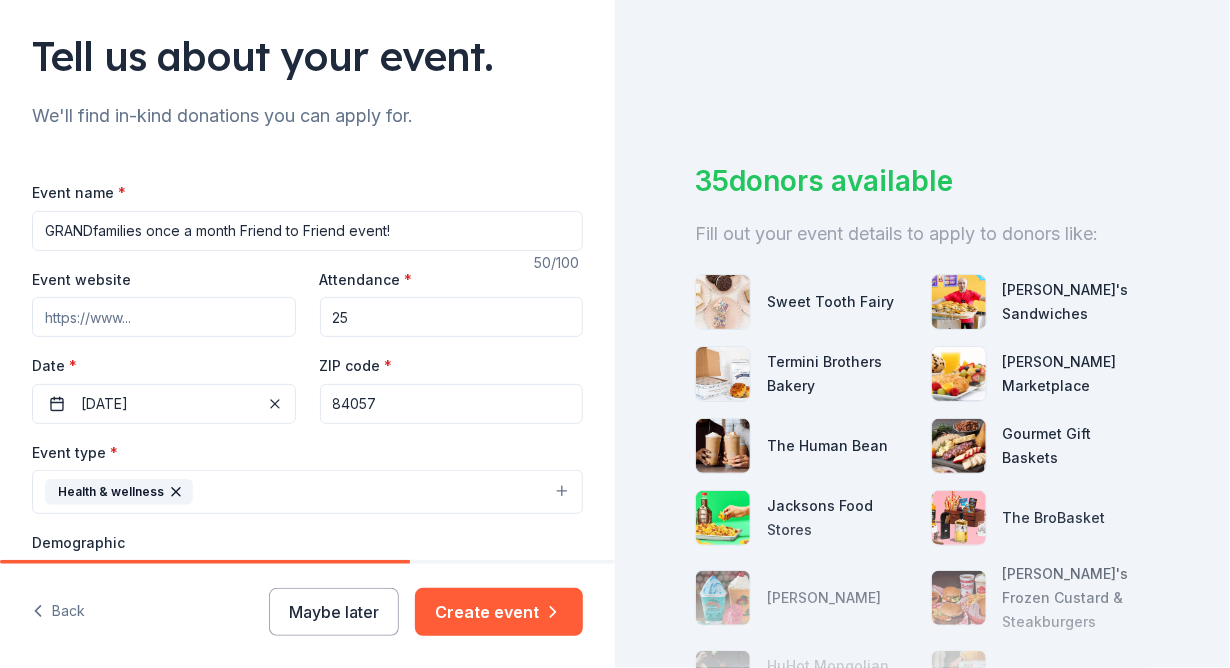click on "GRANDfamilies once a month Friend to Friend event!" at bounding box center (307, 231) 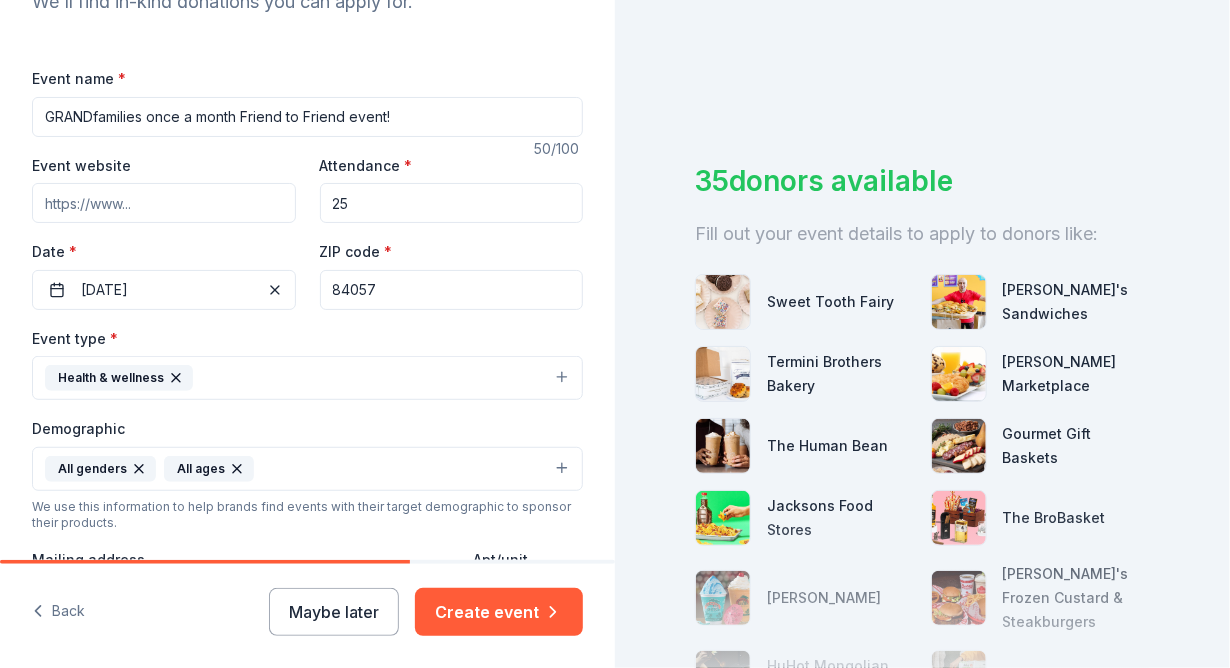 scroll, scrollTop: 274, scrollLeft: 0, axis: vertical 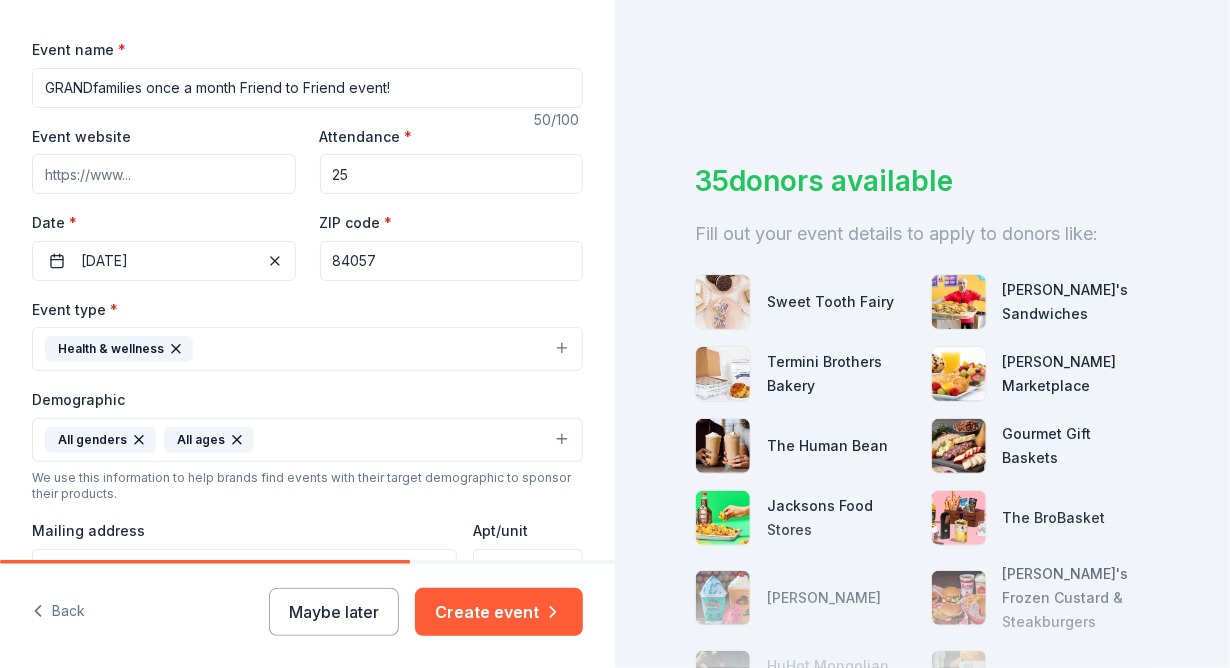 type on "GRANDfamilies once a month Friend to Friend event!" 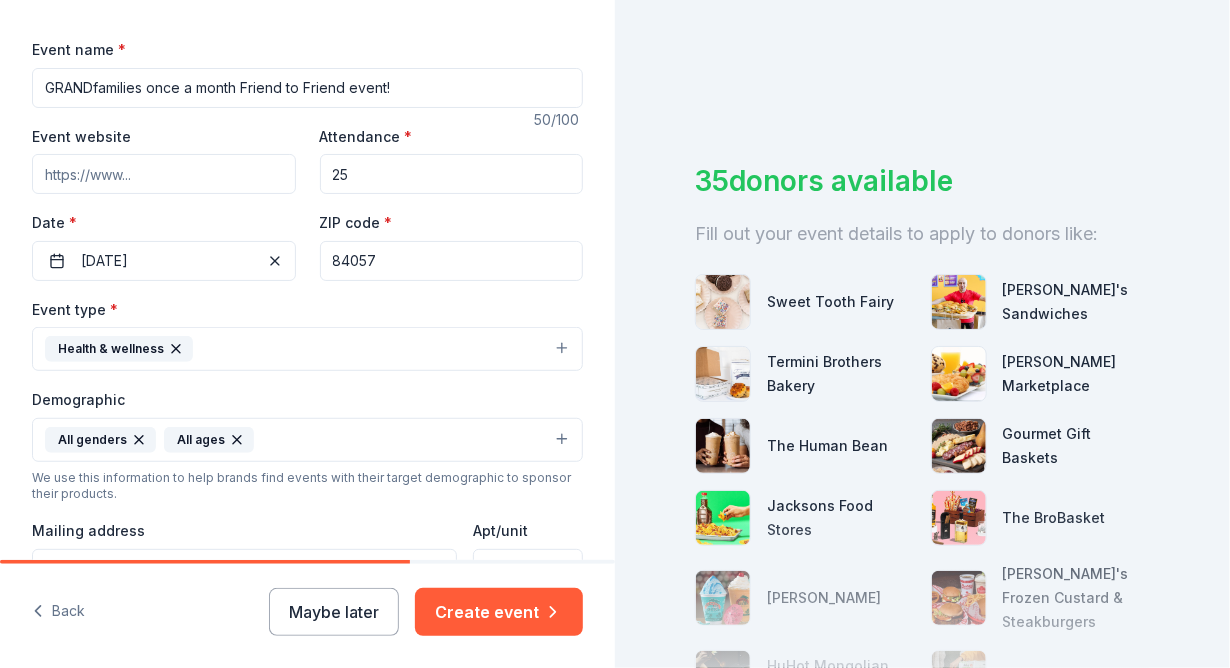 type on "2" 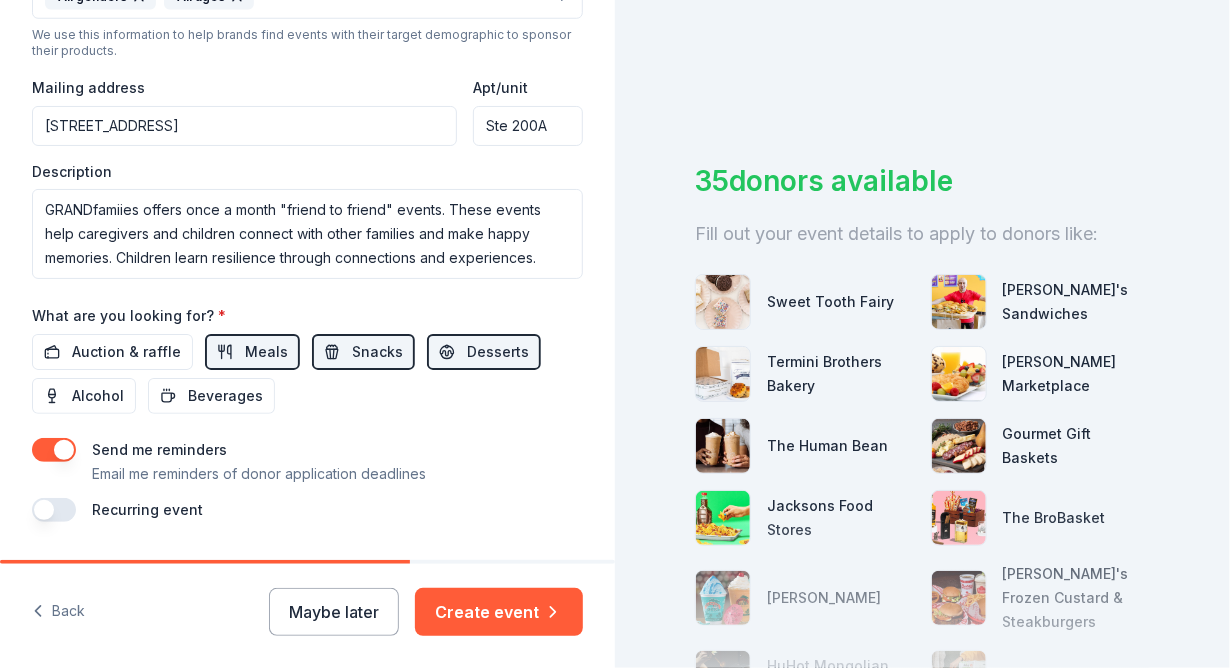scroll, scrollTop: 774, scrollLeft: 0, axis: vertical 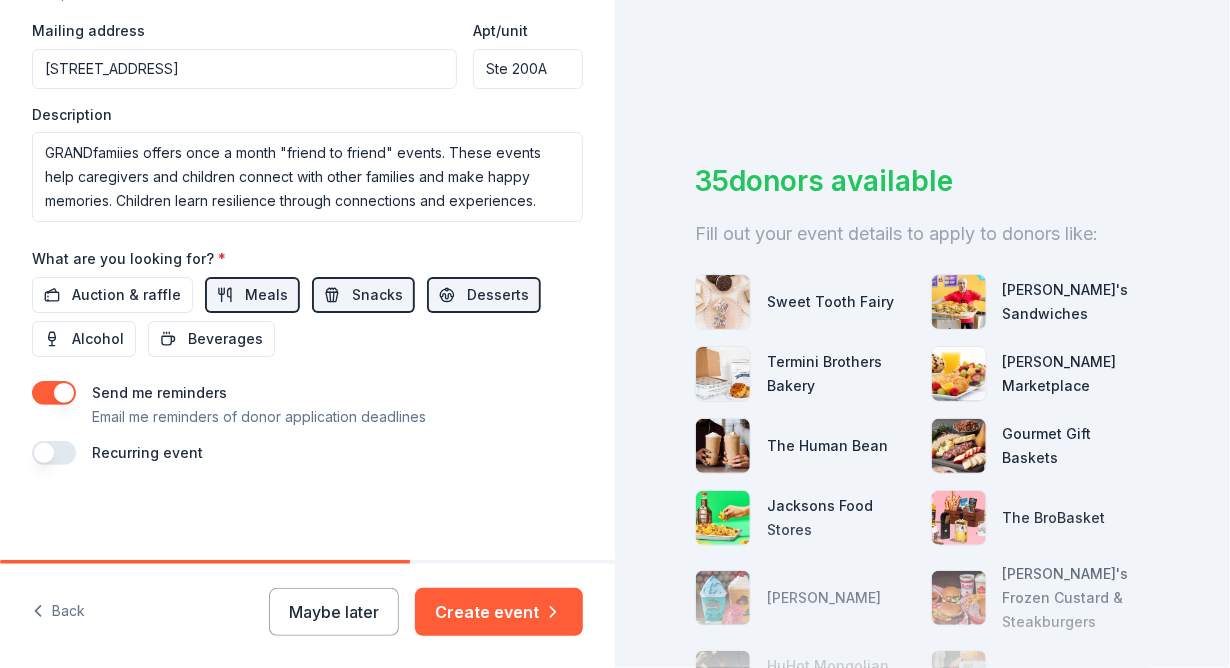type on "30" 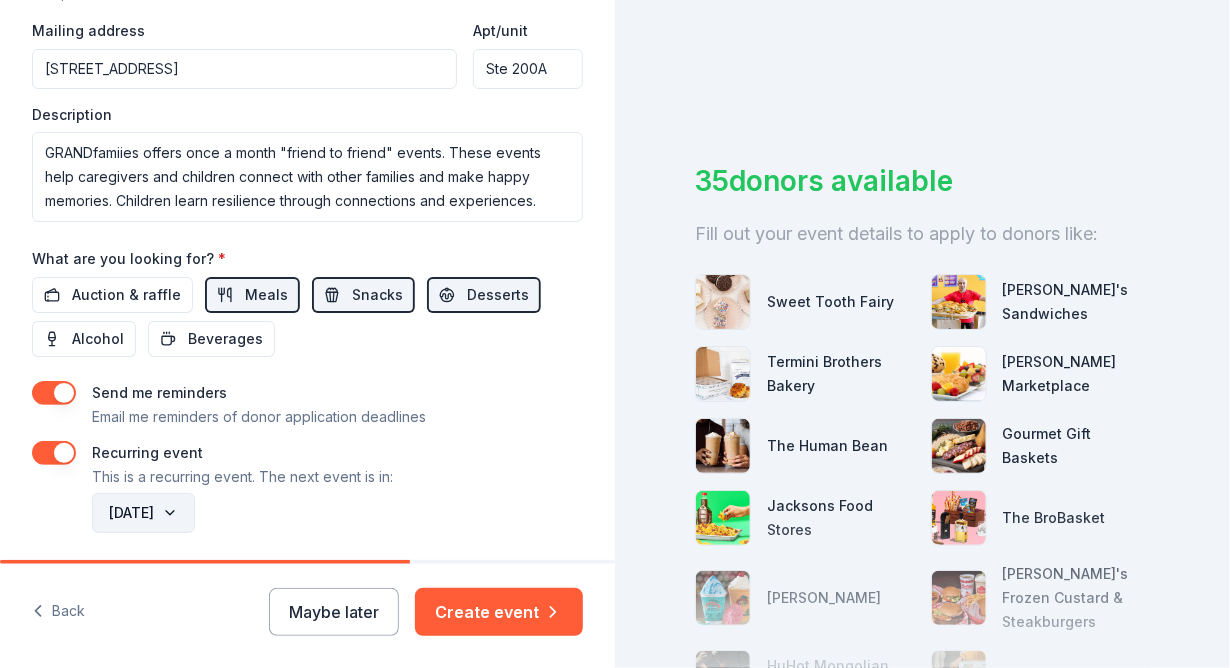 click on "[DATE]" at bounding box center (143, 513) 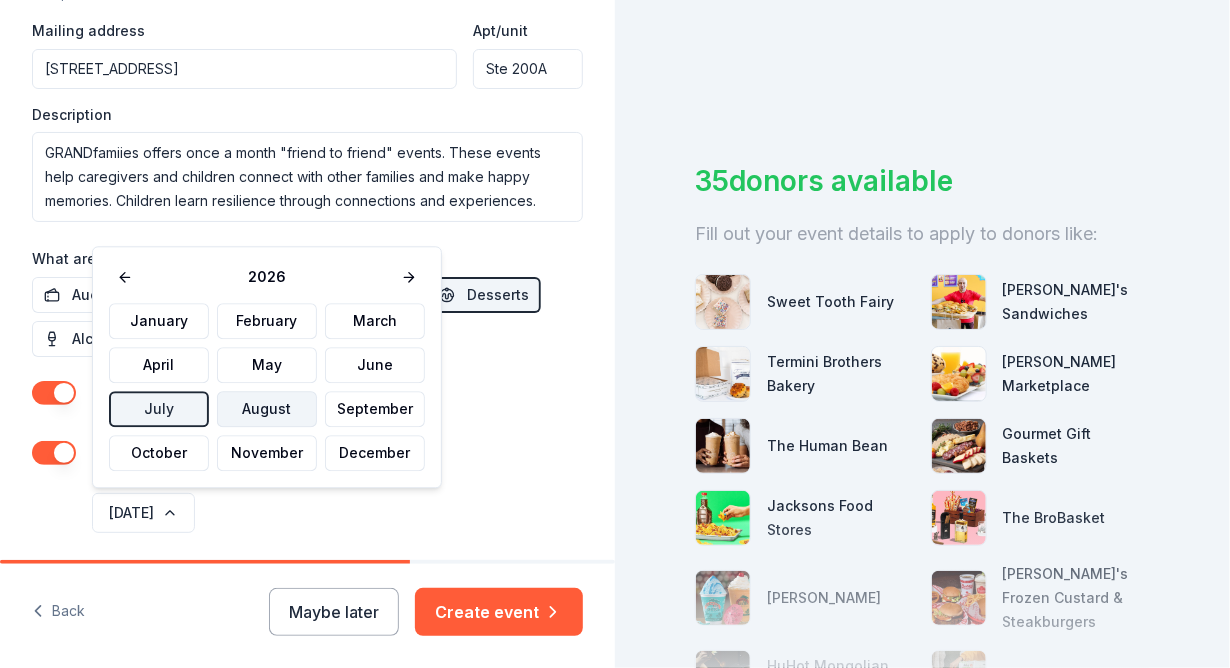 click on "August" at bounding box center [267, 409] 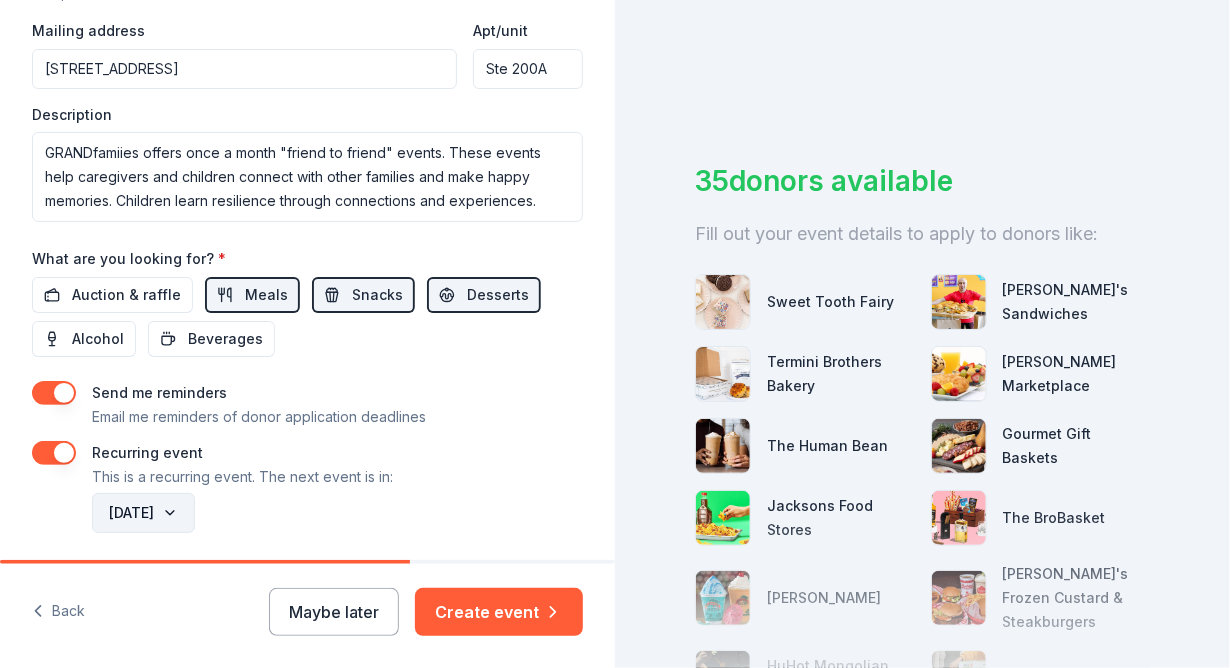 click on "[DATE]" at bounding box center [143, 513] 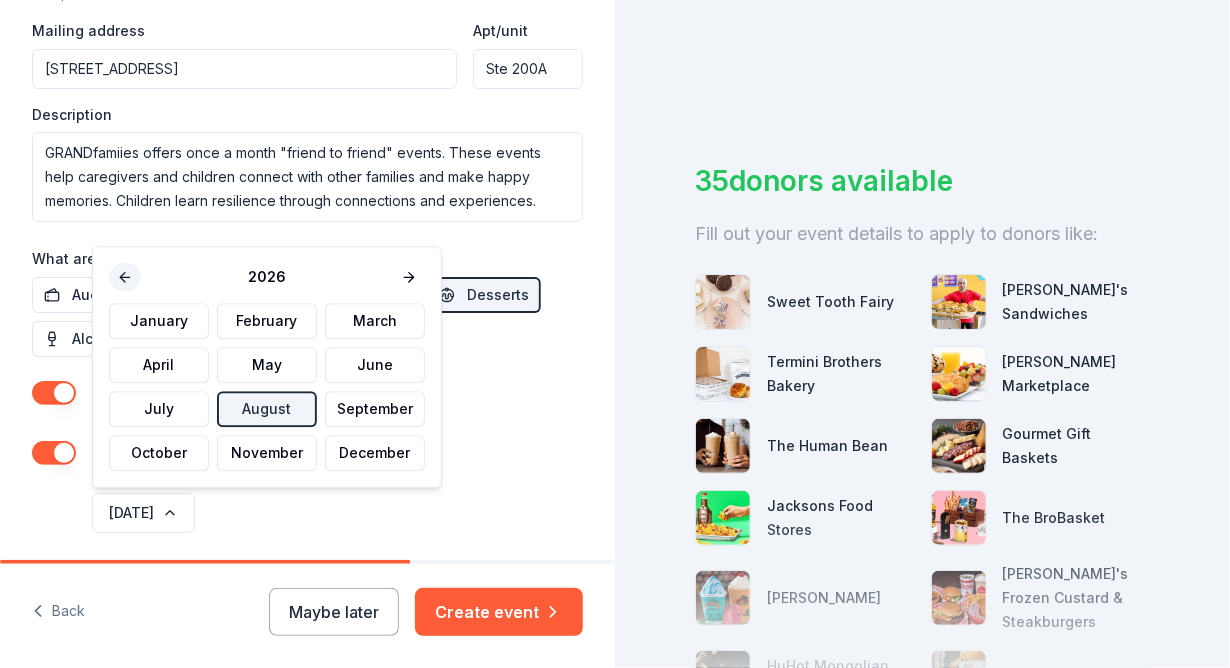 click at bounding box center (125, 277) 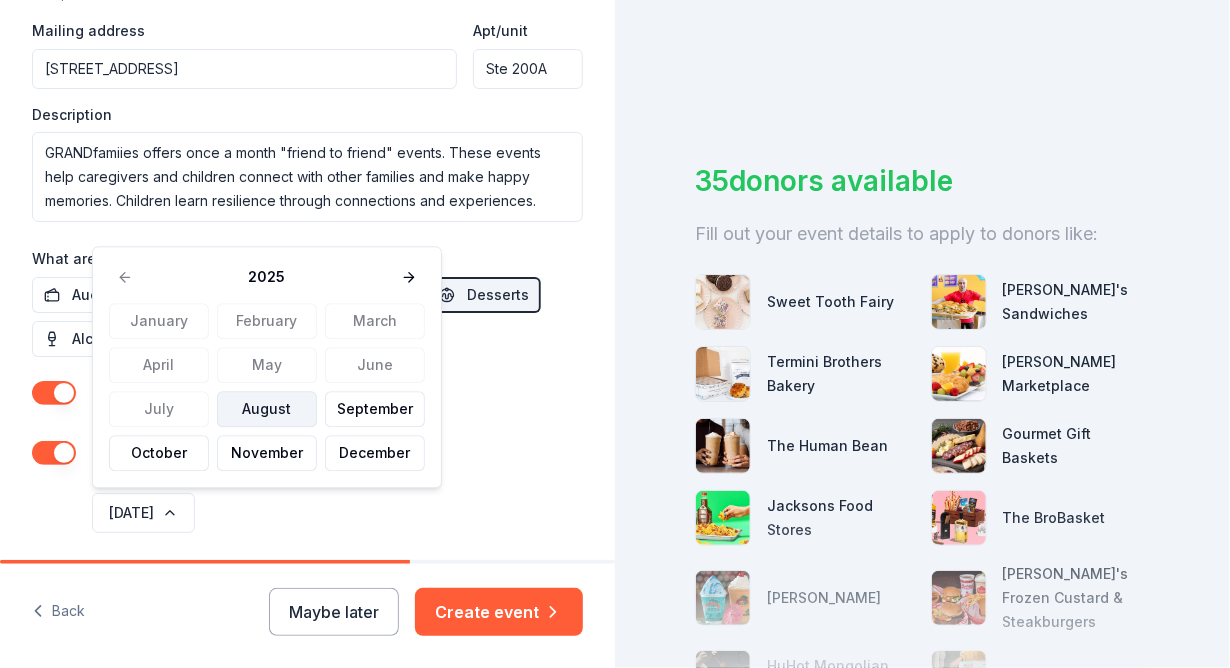 click on "August" at bounding box center [267, 409] 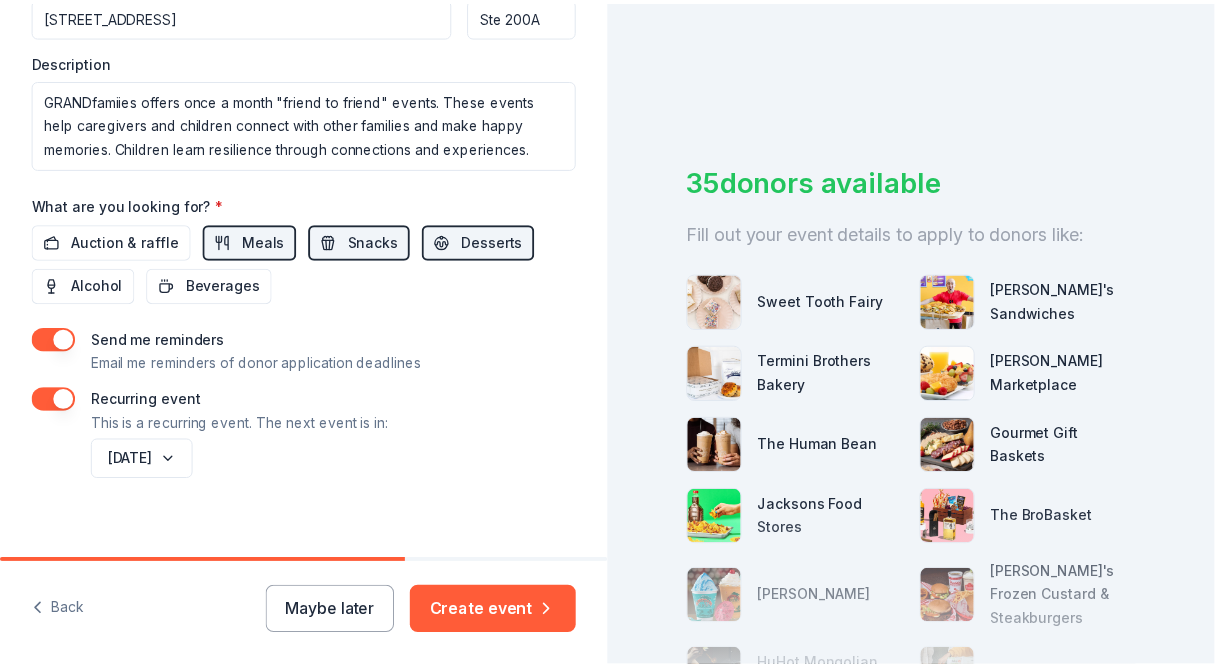scroll, scrollTop: 846, scrollLeft: 0, axis: vertical 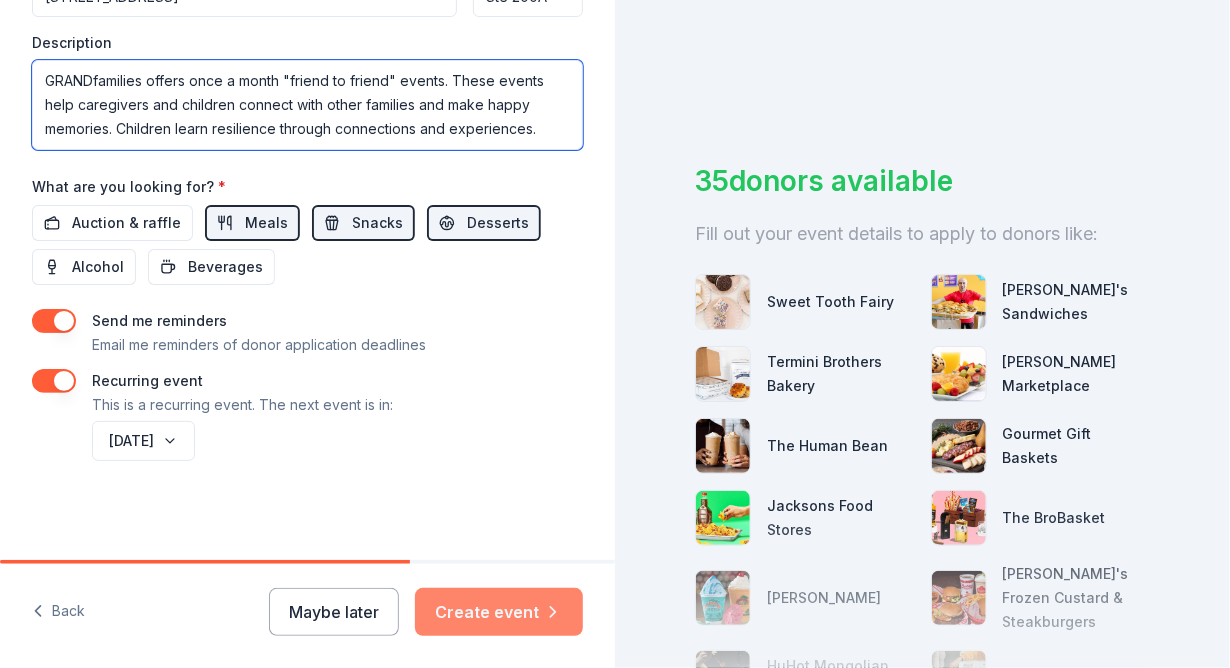 type on "GRANDfamilies offers once a month "friend to friend" events. These events help caregivers and children connect with other families and make happy memories. Children learn resilience through connections and experiences." 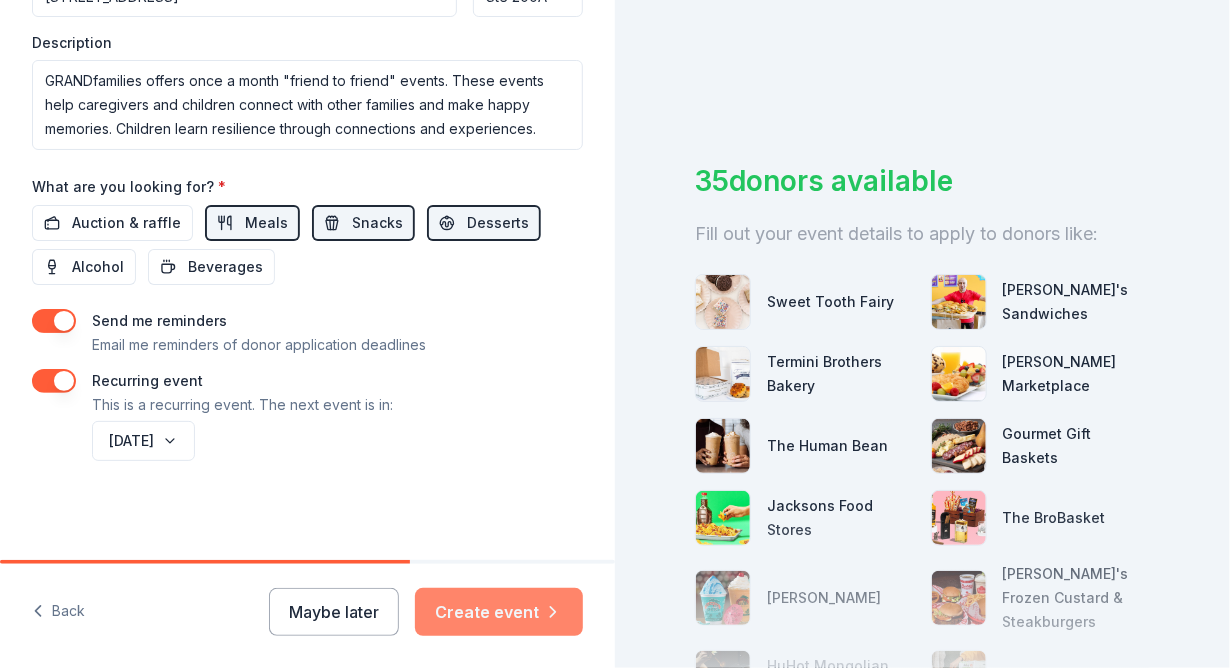click on "Create event" at bounding box center (499, 612) 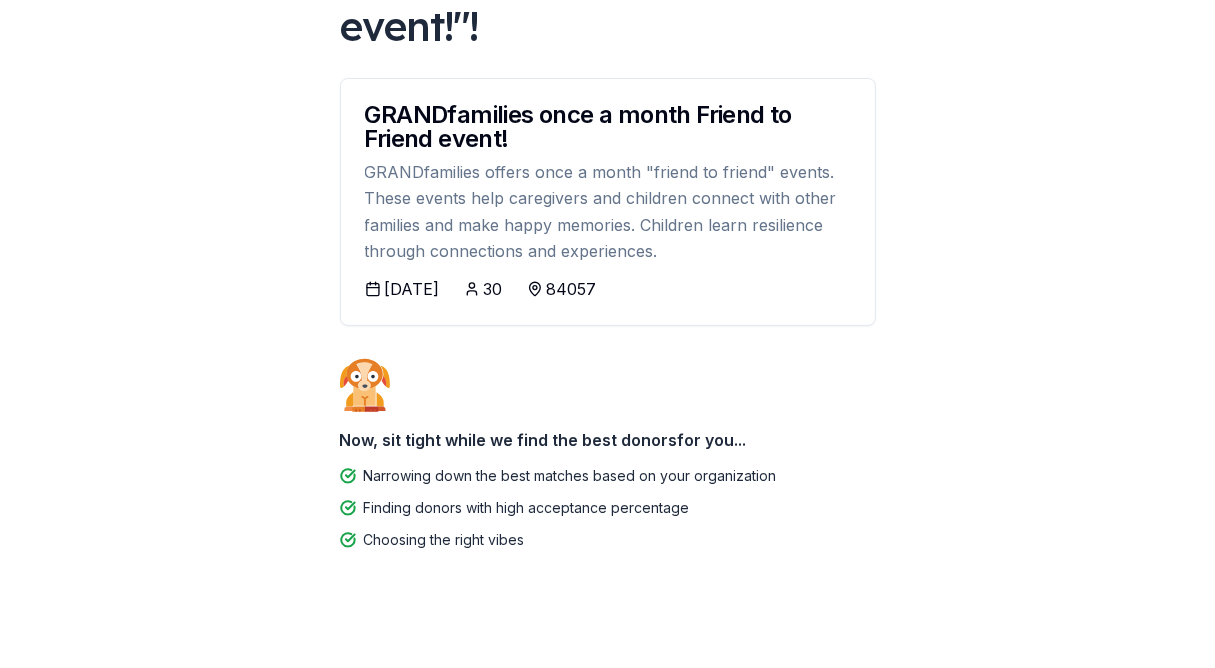 scroll, scrollTop: 312, scrollLeft: 0, axis: vertical 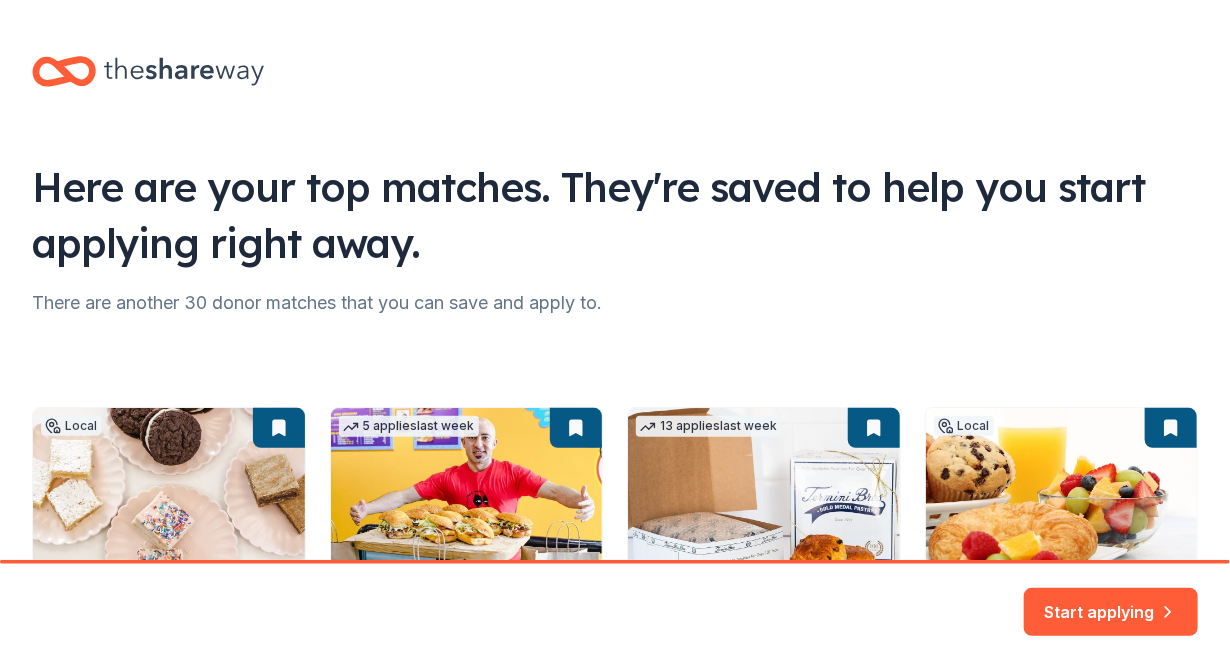 click on "Here are your top matches. They're saved to help you start applying right away. There are another 30 donor matches that you can save and apply to. Local 6  days left Online app Sweet Tooth Fairy New Fresh cupcakes, cakes, brownies, bars, cookies, cakebites, candy 5   applies  last week Rolling Online app Ike's Sandwiches New Sandwiches, catering trays, gift cards 13   applies  last week Rolling Online app Termini Brothers Bakery New Gift cards, product donations Local Rolling Online app [PERSON_NAME] Marketplace New Gift cards, store products 1   apply  last week Rolling Online app The Human Bean New Coffee product(s), food, merchandise, gift card(s) Start applying" at bounding box center (615, 334) 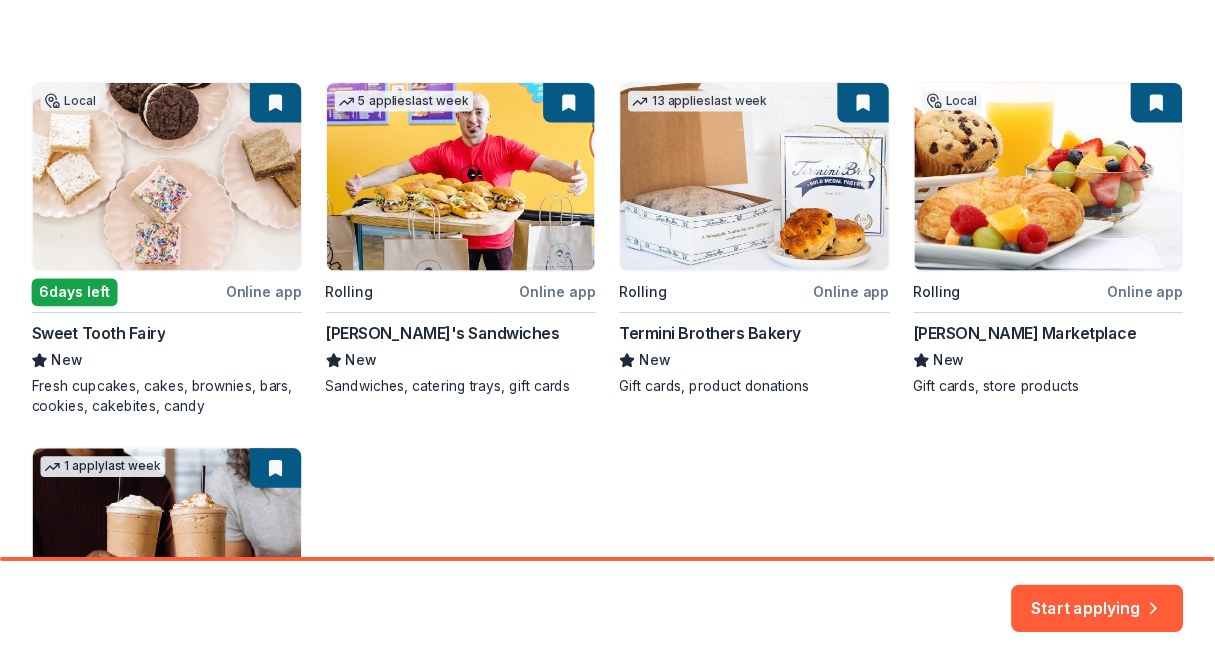 scroll, scrollTop: 302, scrollLeft: 0, axis: vertical 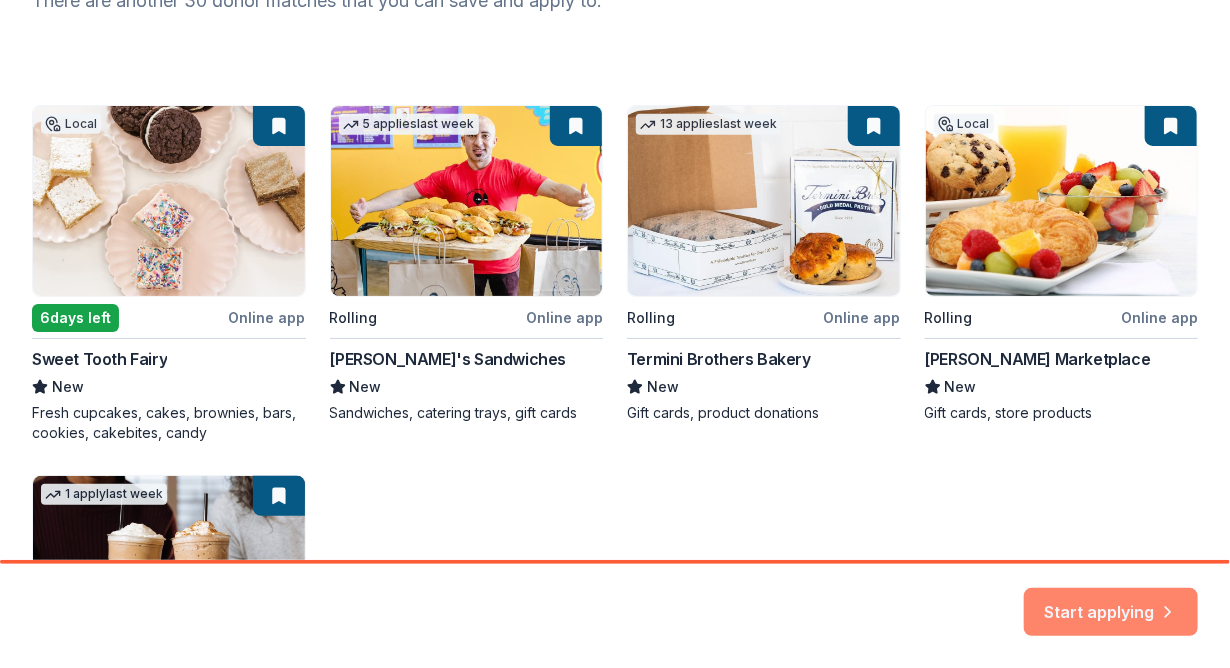 click on "Start applying" at bounding box center [1111, 600] 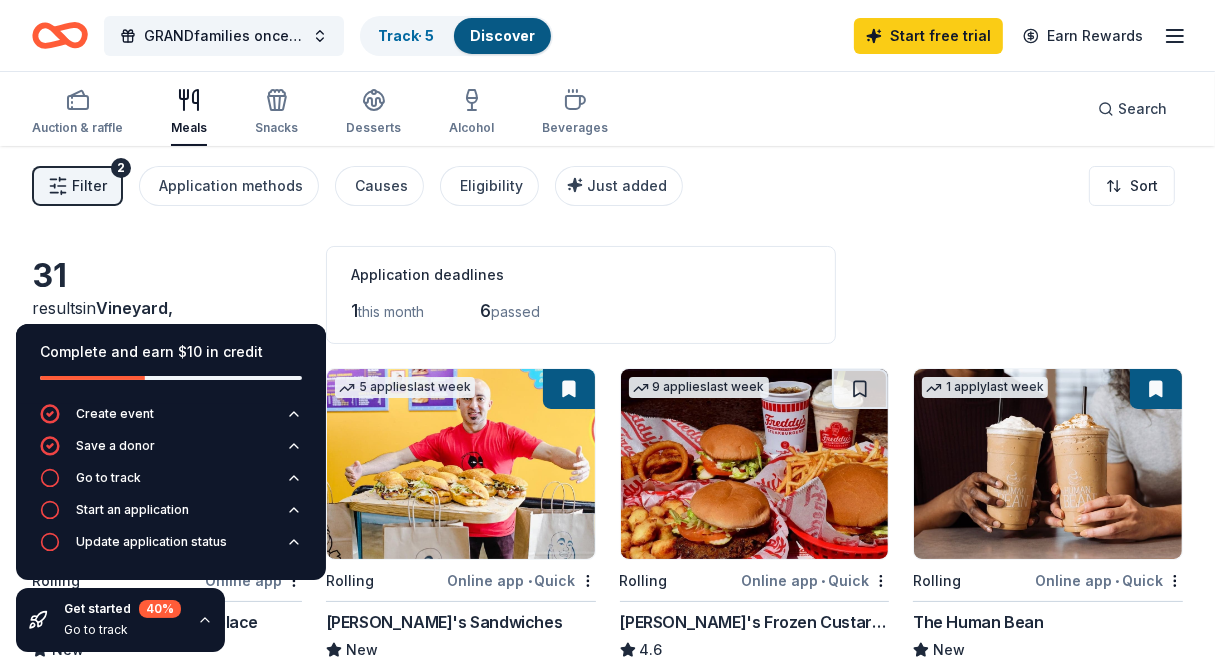 click at bounding box center [461, 464] 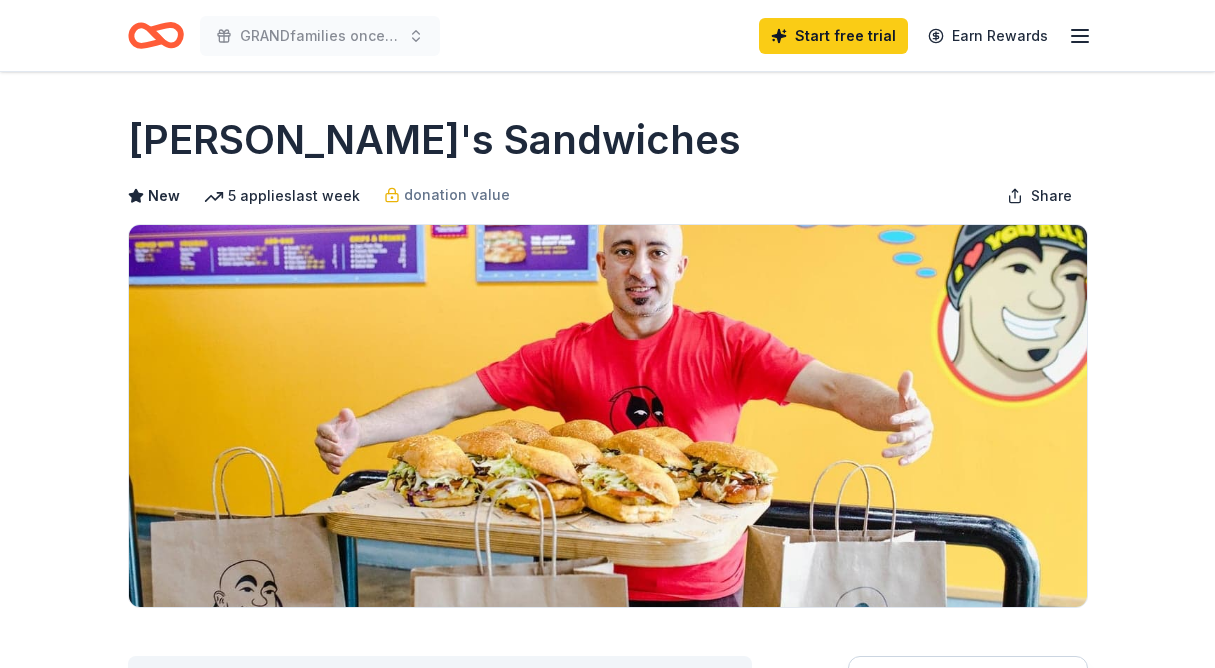 scroll, scrollTop: 0, scrollLeft: 0, axis: both 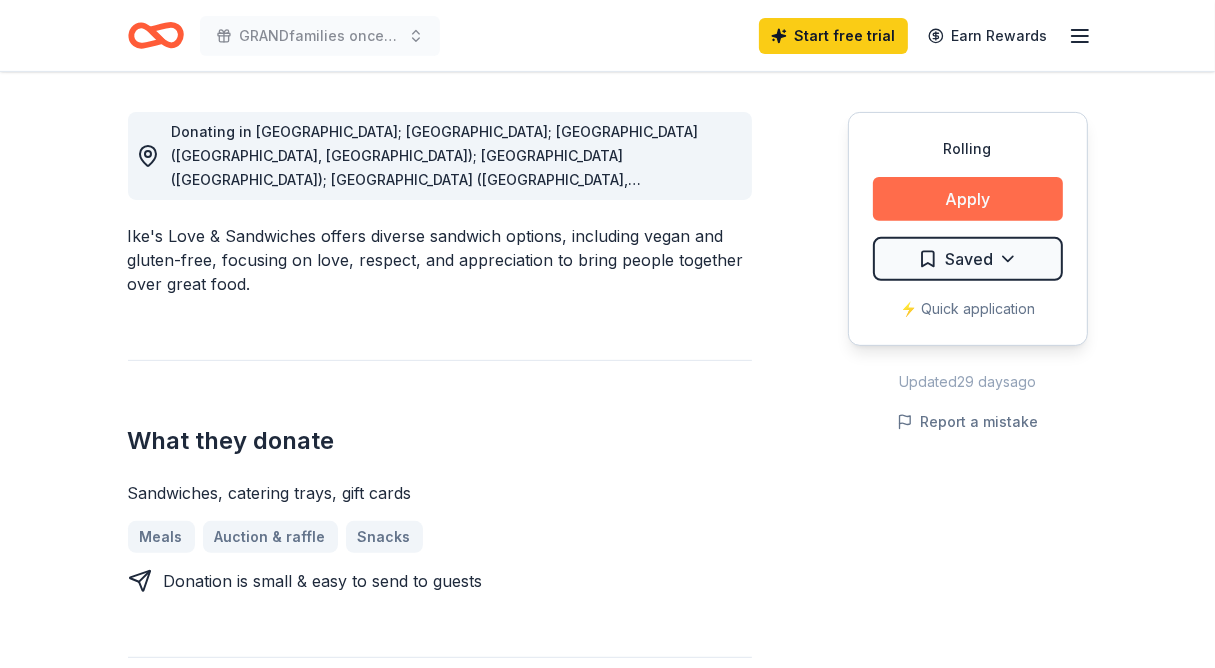 click on "Apply" at bounding box center (968, 199) 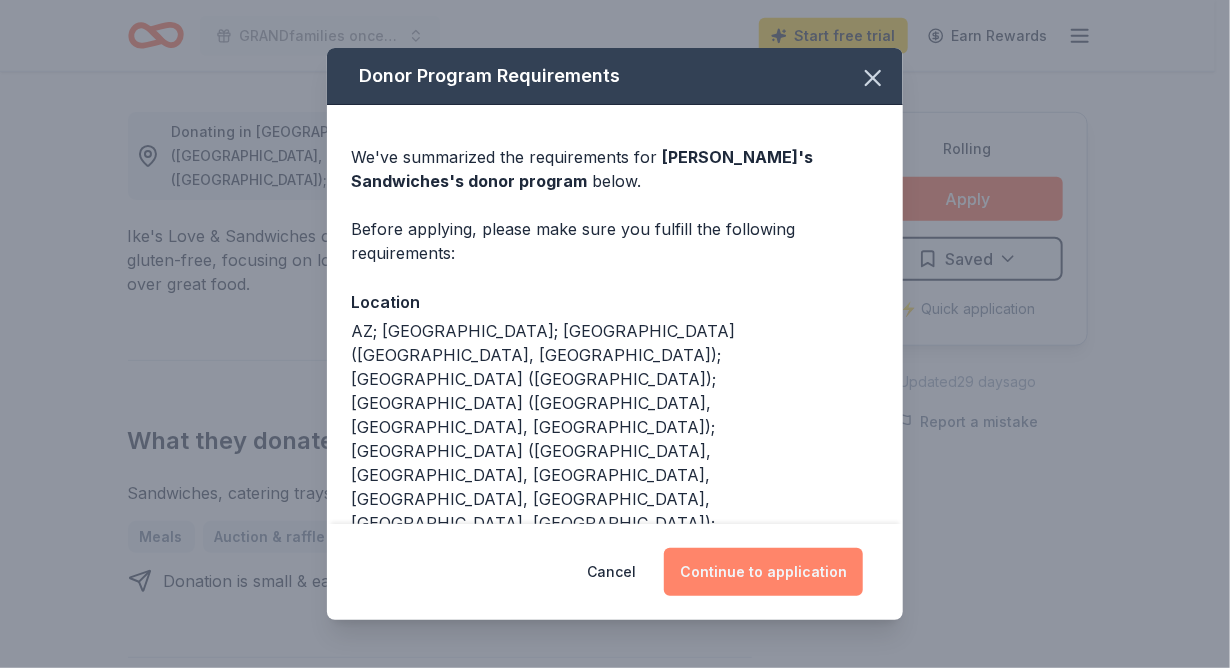 click on "Continue to application" at bounding box center [763, 572] 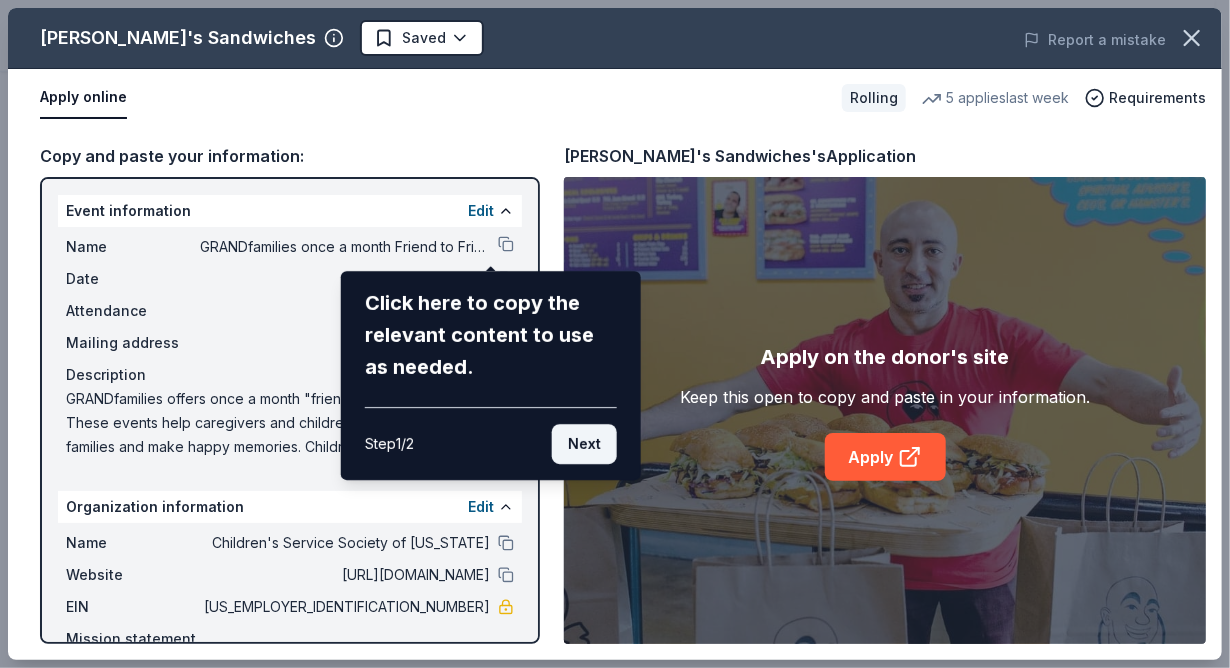 click on "Next" at bounding box center [584, 444] 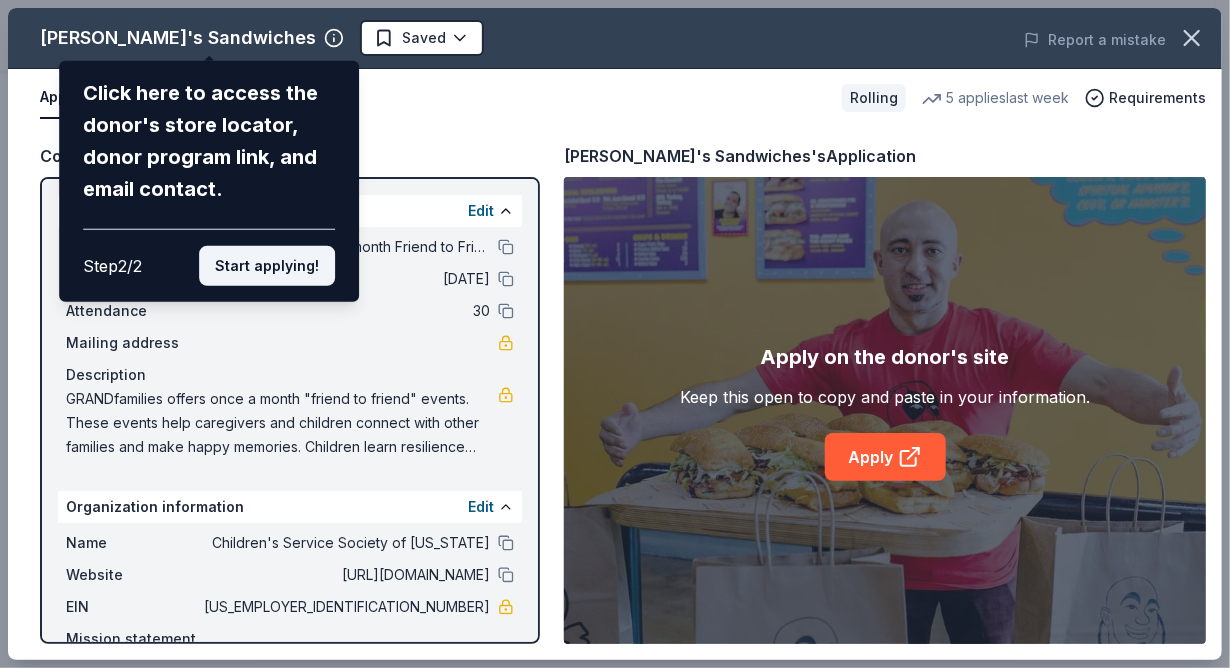 click on "Start applying!" at bounding box center (267, 266) 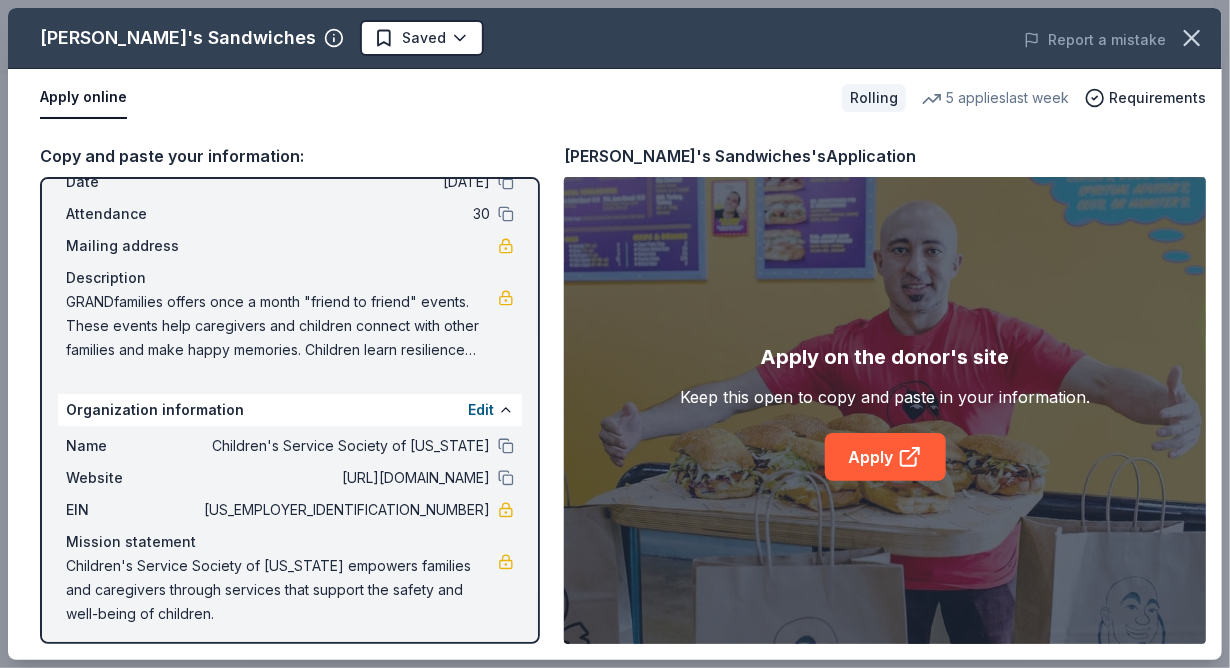 scroll, scrollTop: 104, scrollLeft: 0, axis: vertical 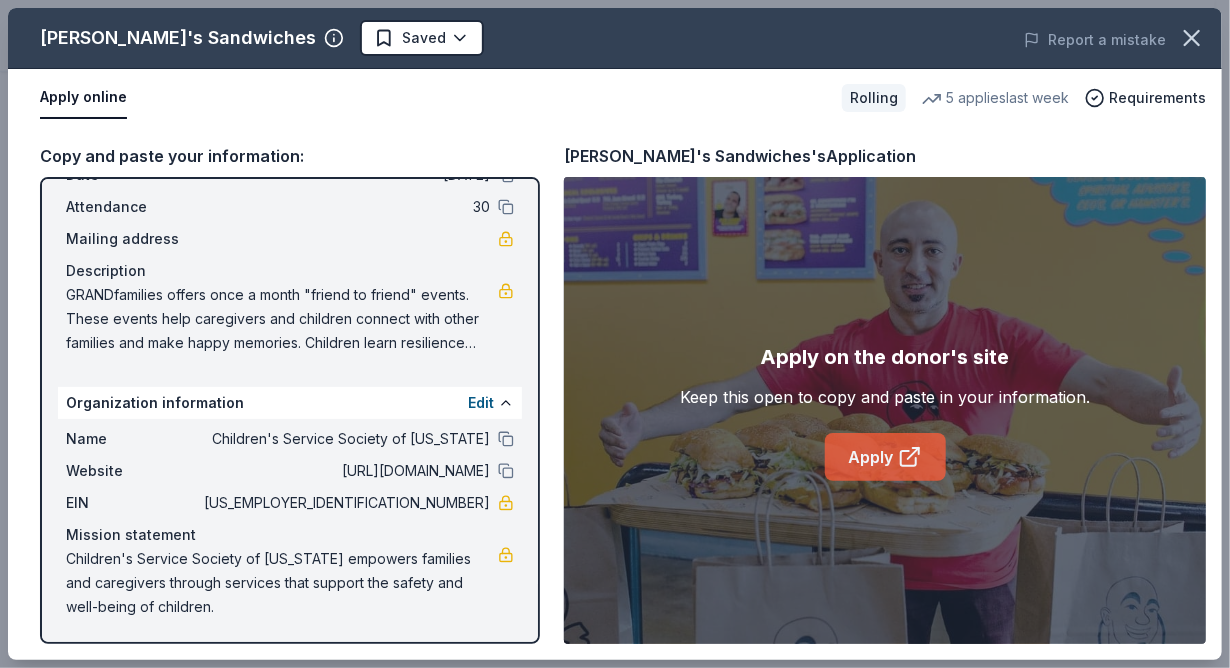 click on "Apply" at bounding box center [885, 457] 